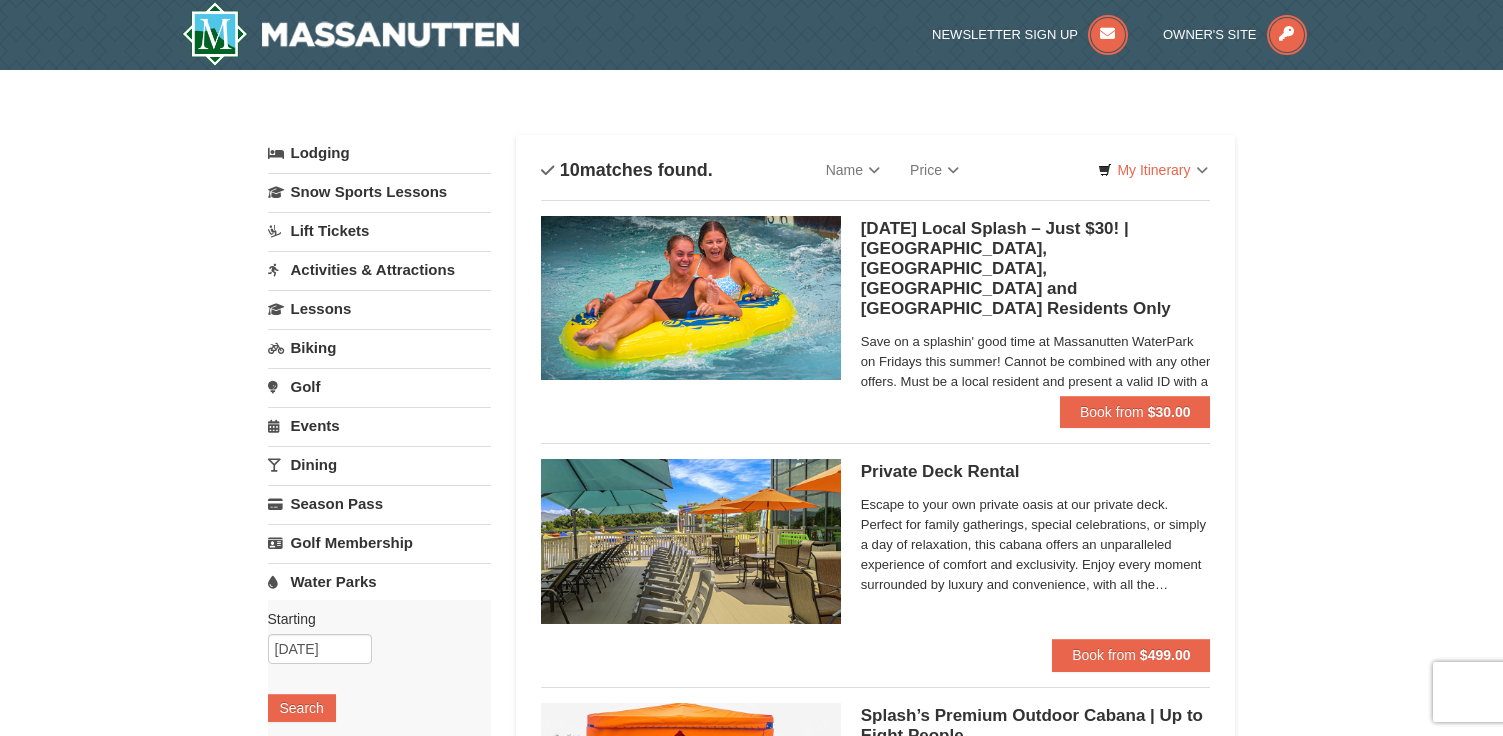 scroll, scrollTop: 0, scrollLeft: 0, axis: both 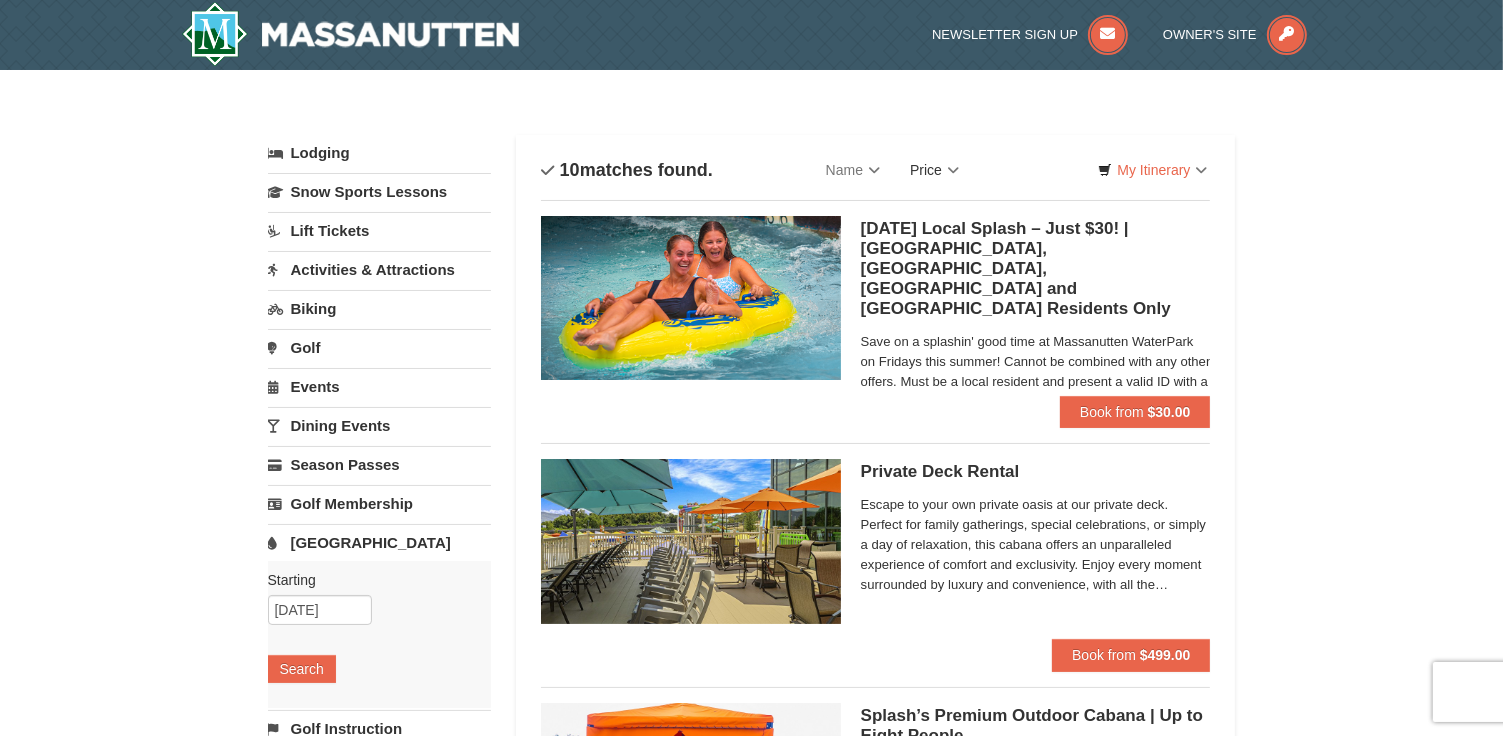 click on "Price" at bounding box center [934, 170] 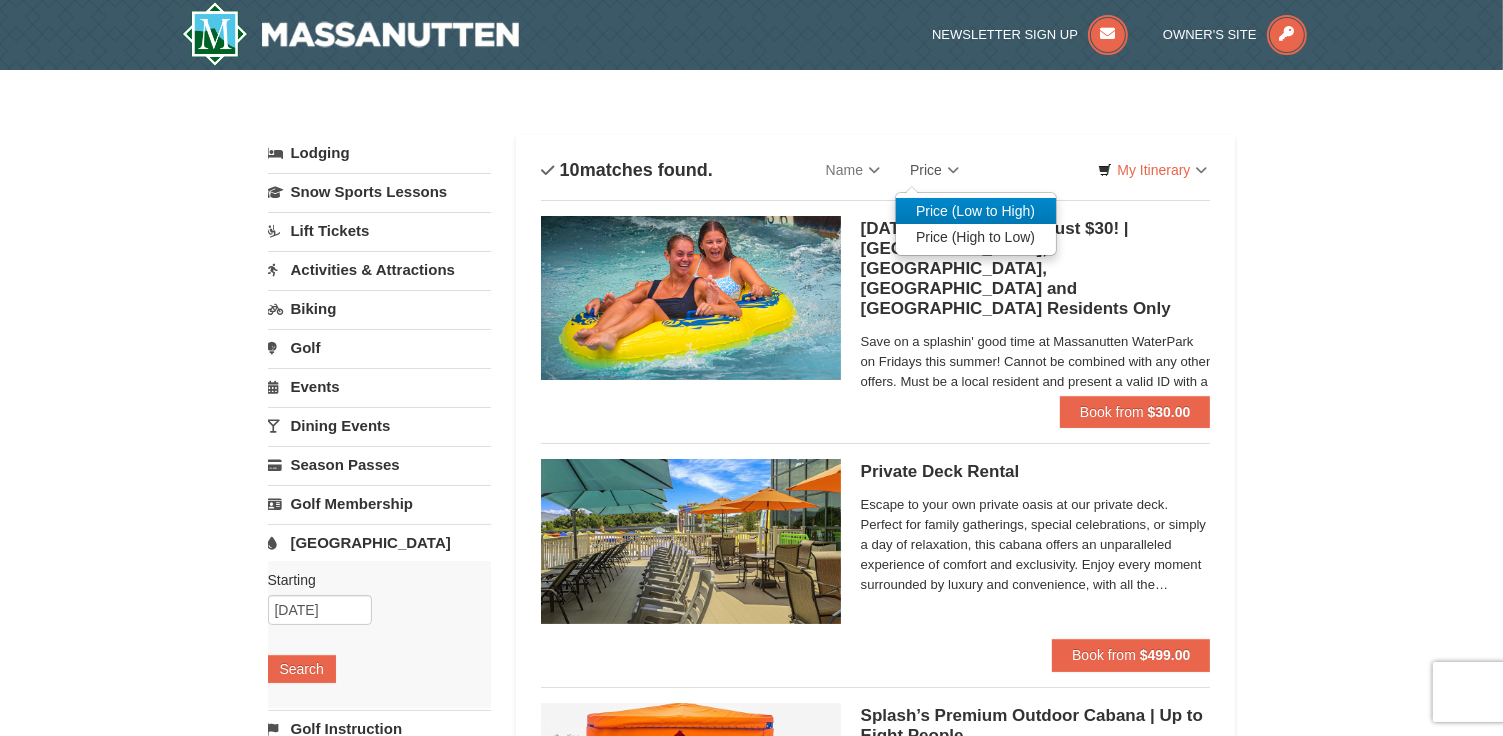 click on "Price (Low to High)" at bounding box center (976, 211) 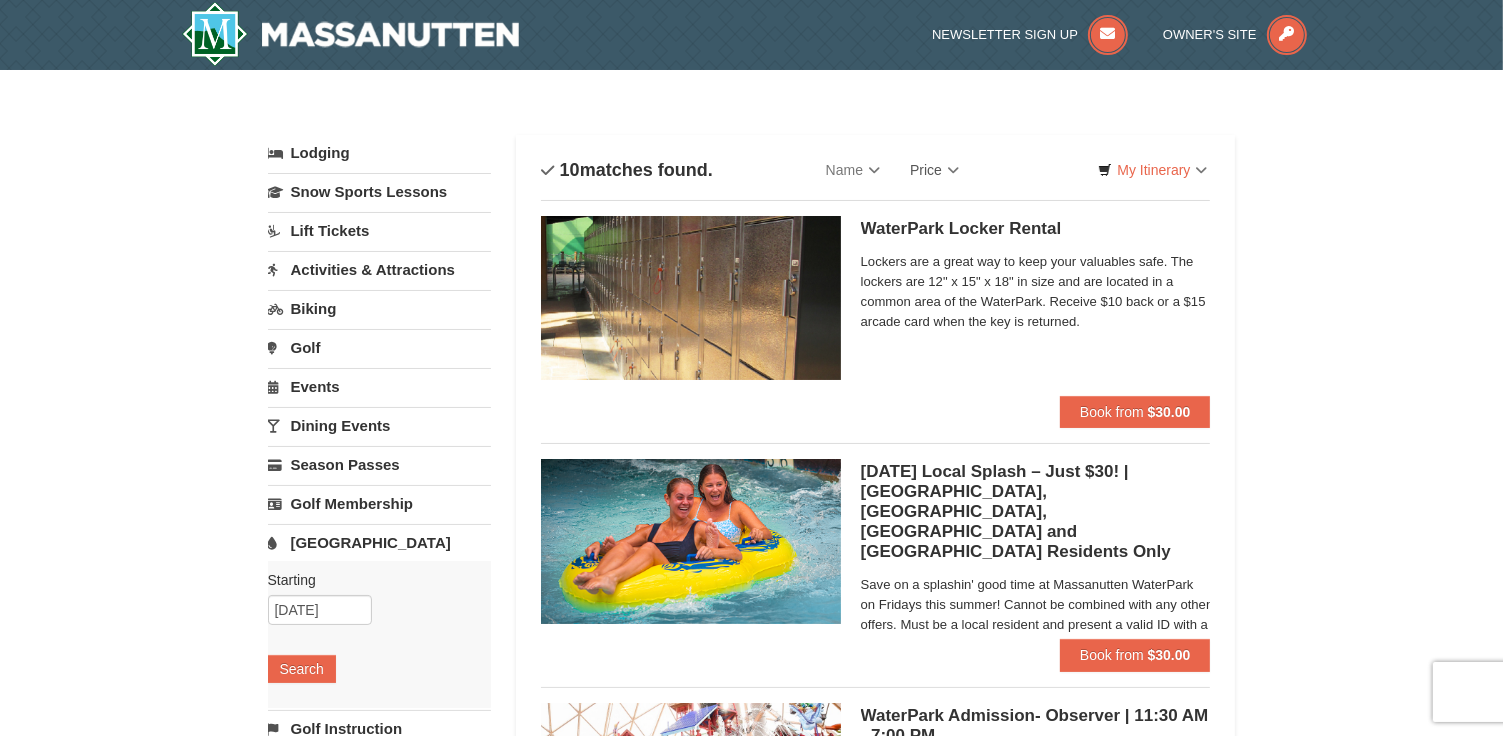 click on "Price" at bounding box center [934, 170] 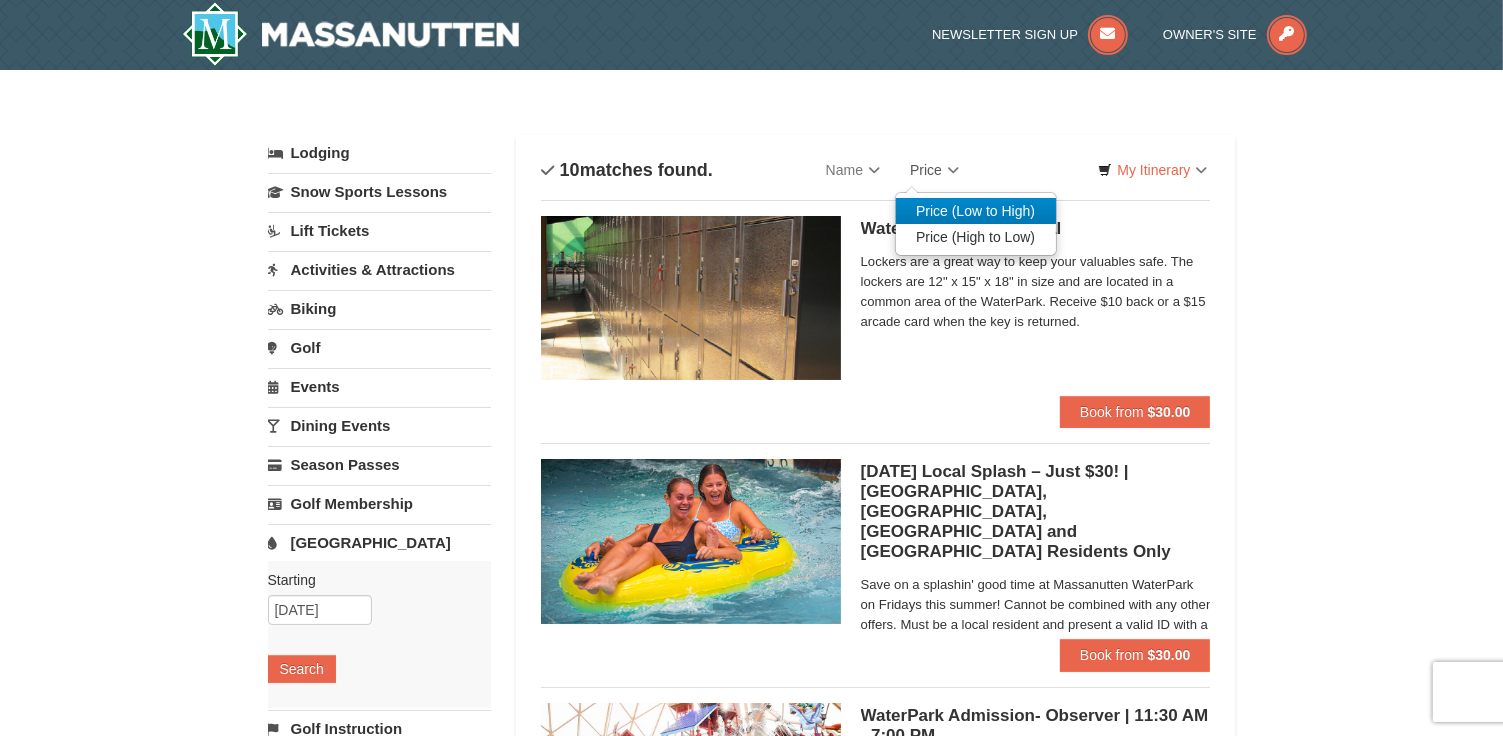 click on "Price (Low to High)" at bounding box center [976, 211] 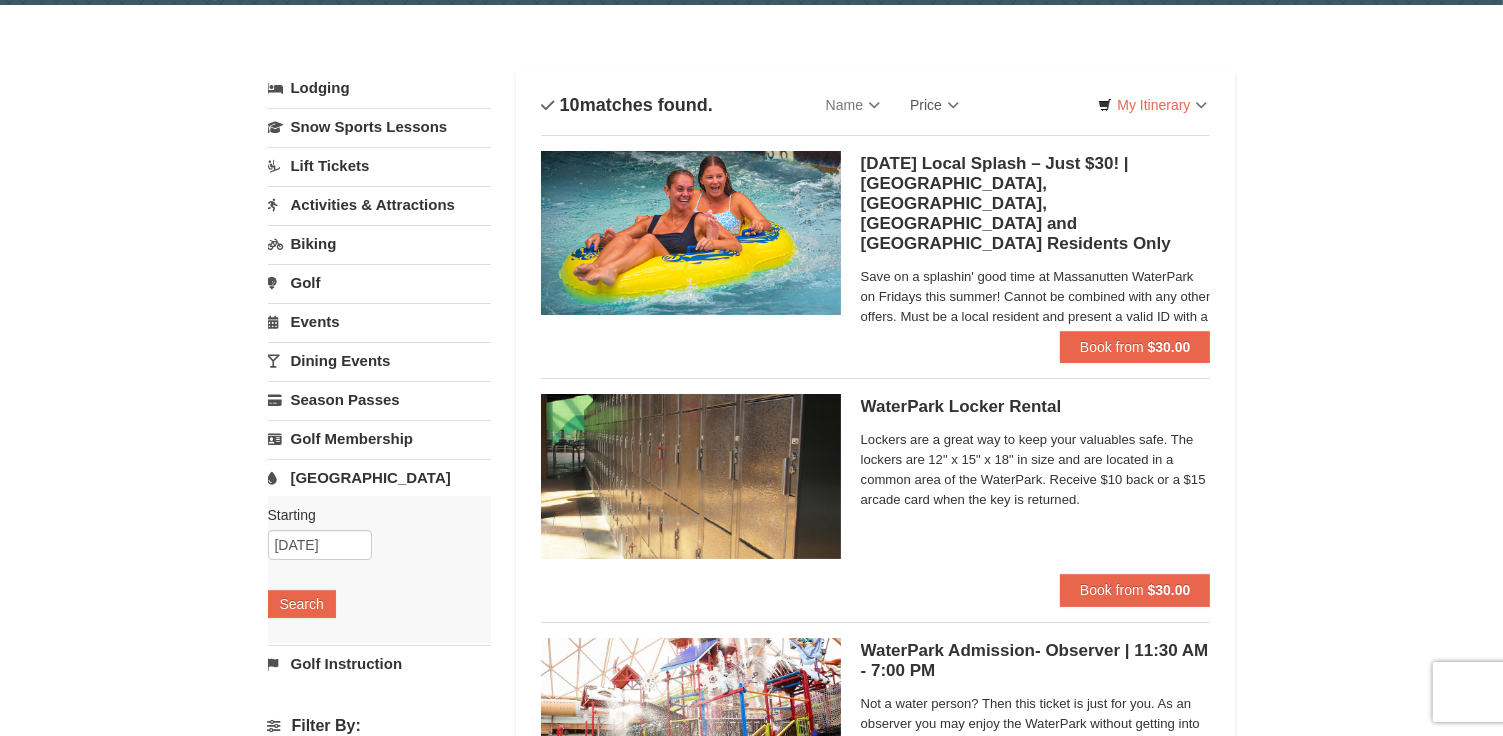 scroll, scrollTop: 100, scrollLeft: 0, axis: vertical 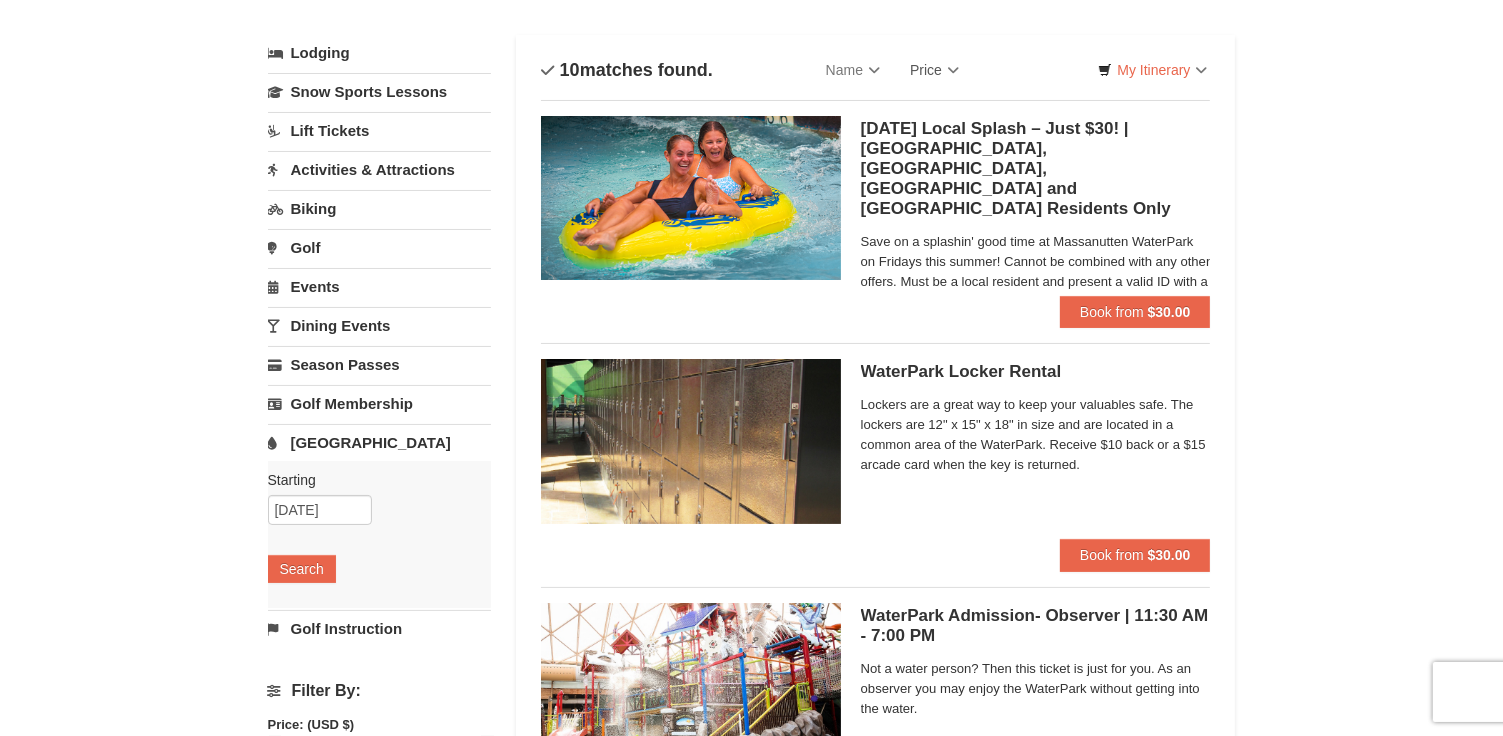 click on "Water Park" at bounding box center (379, 442) 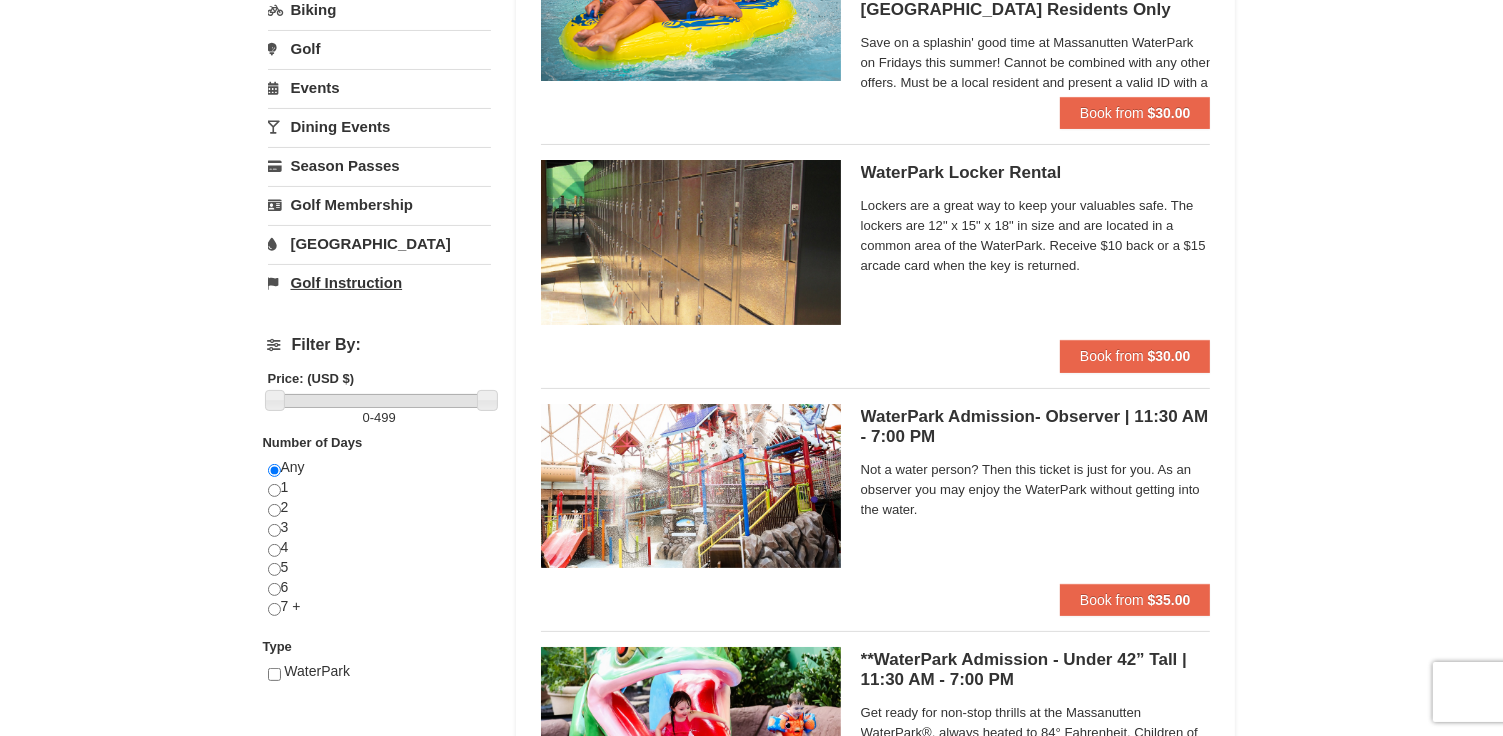 scroll, scrollTop: 400, scrollLeft: 0, axis: vertical 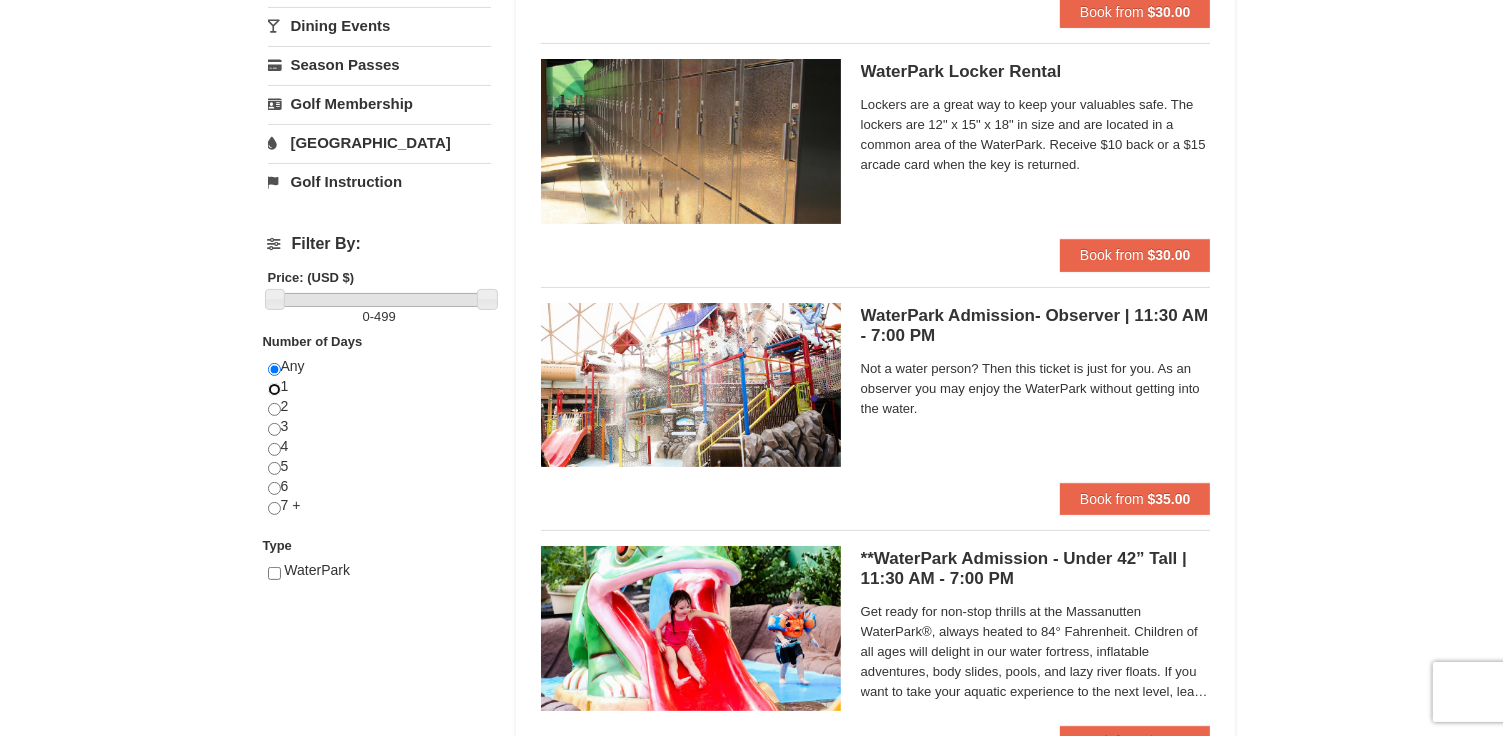 click at bounding box center (274, 389) 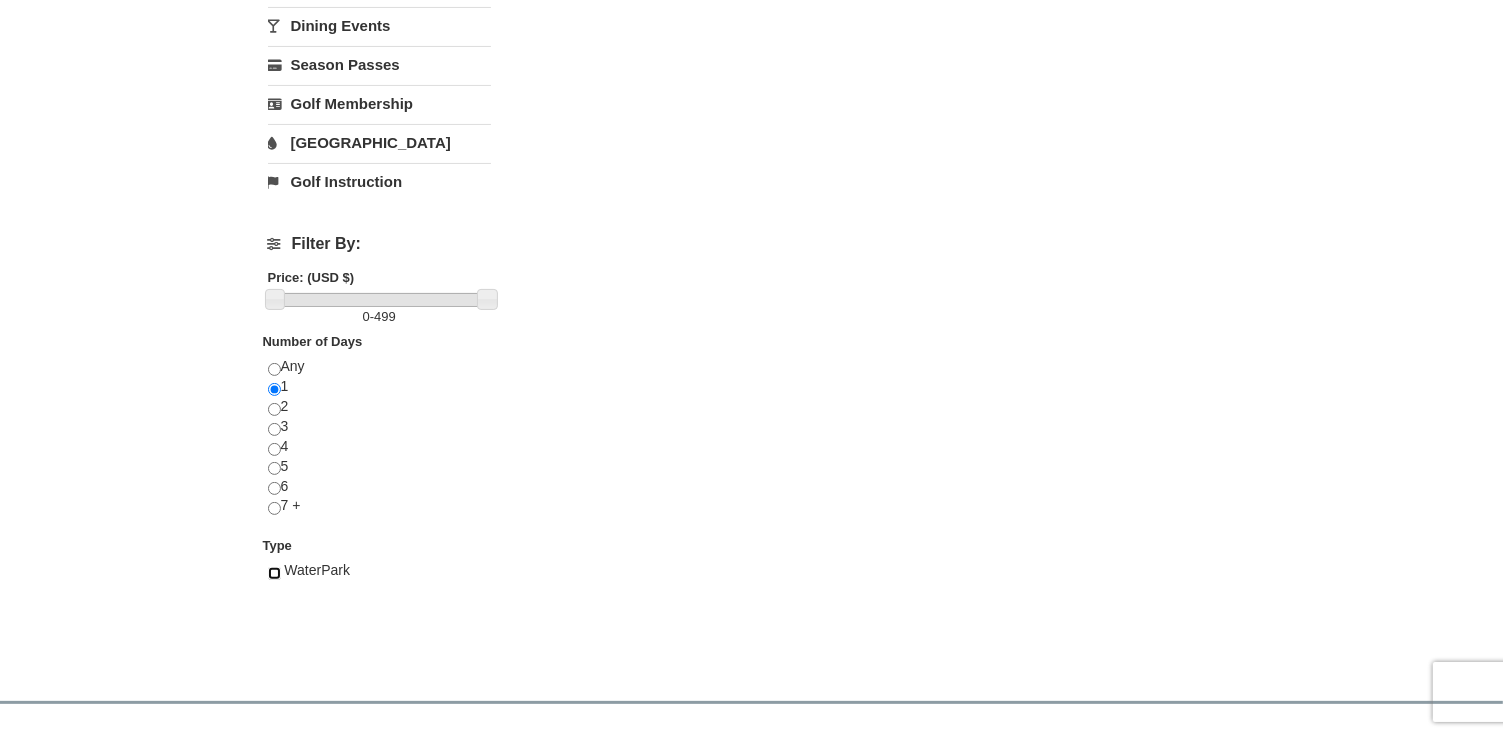 click at bounding box center (274, 573) 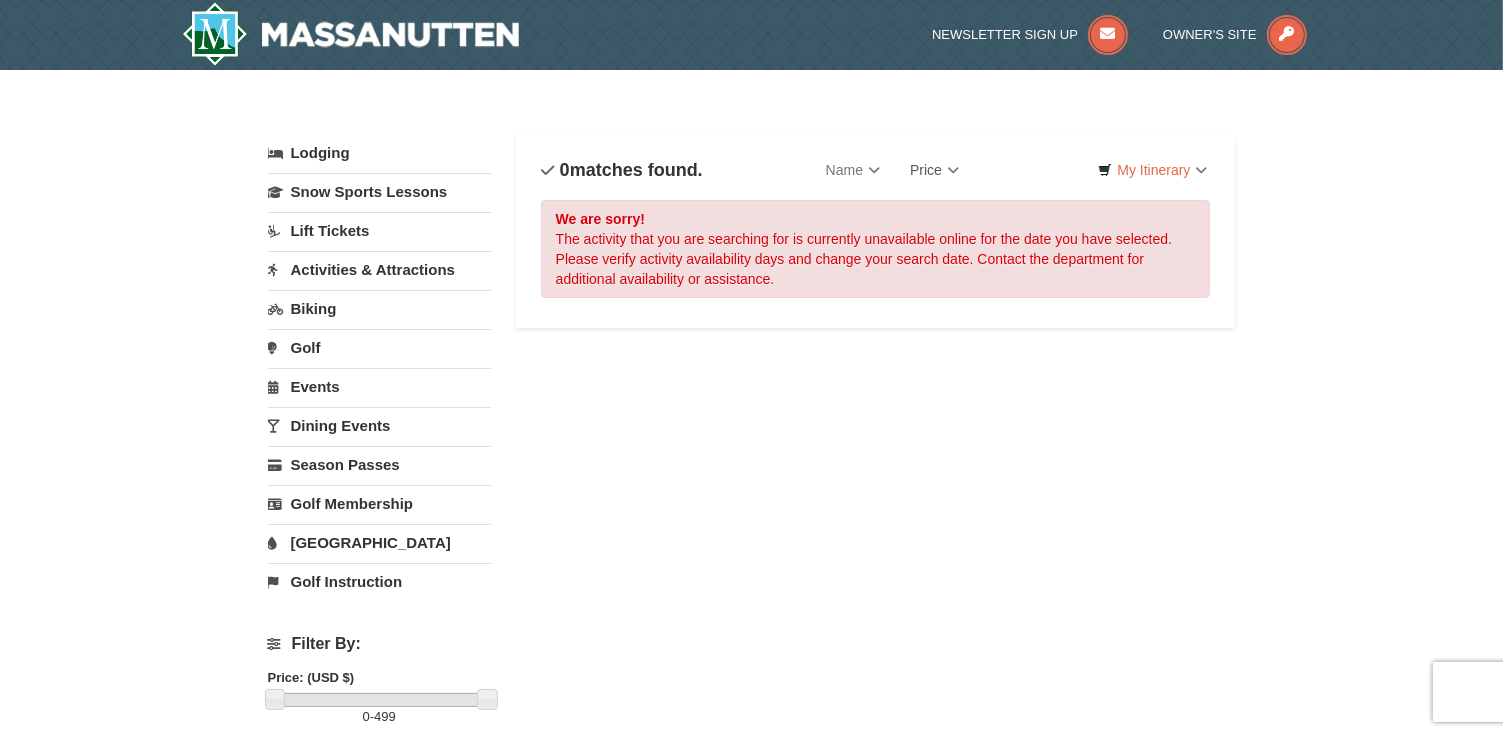 scroll, scrollTop: 0, scrollLeft: 0, axis: both 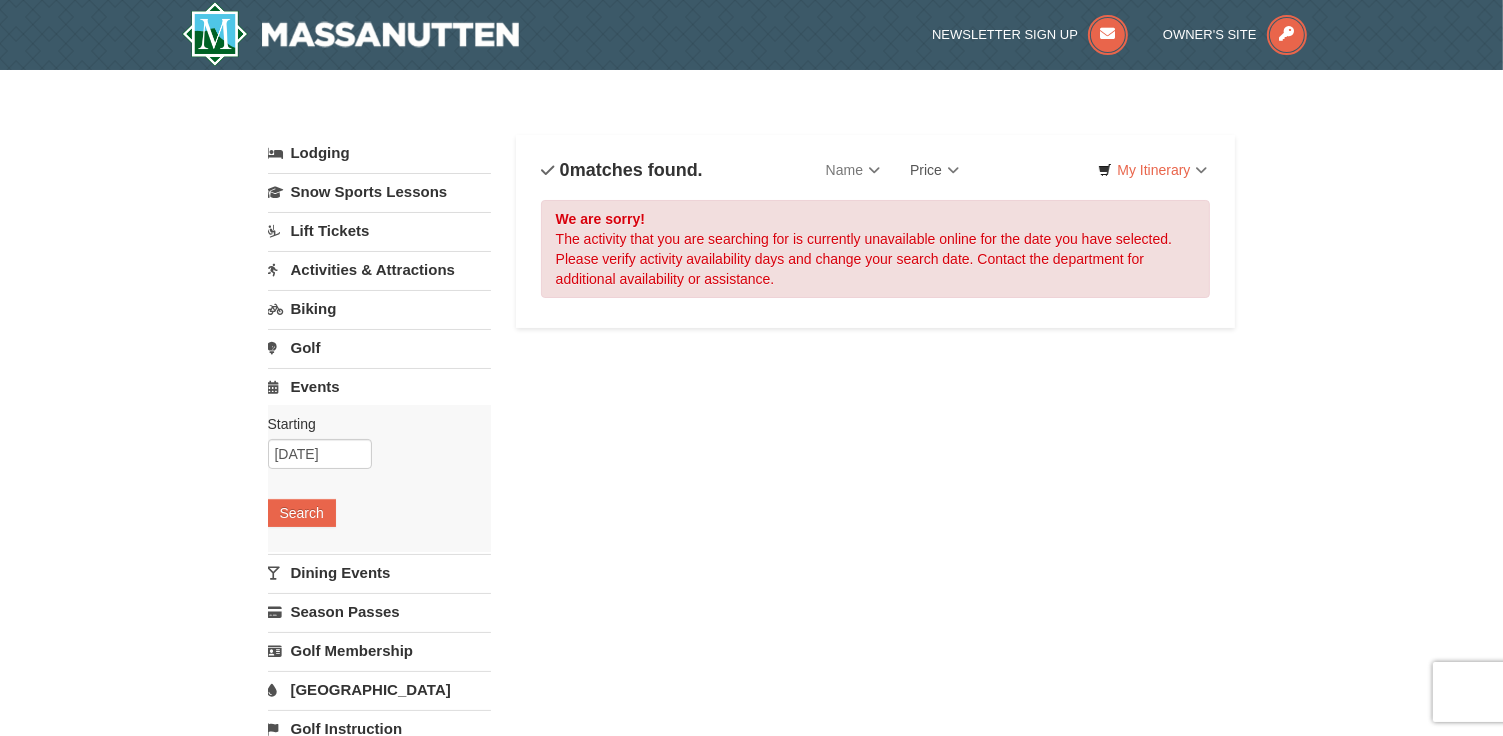 click on "Price" at bounding box center (934, 170) 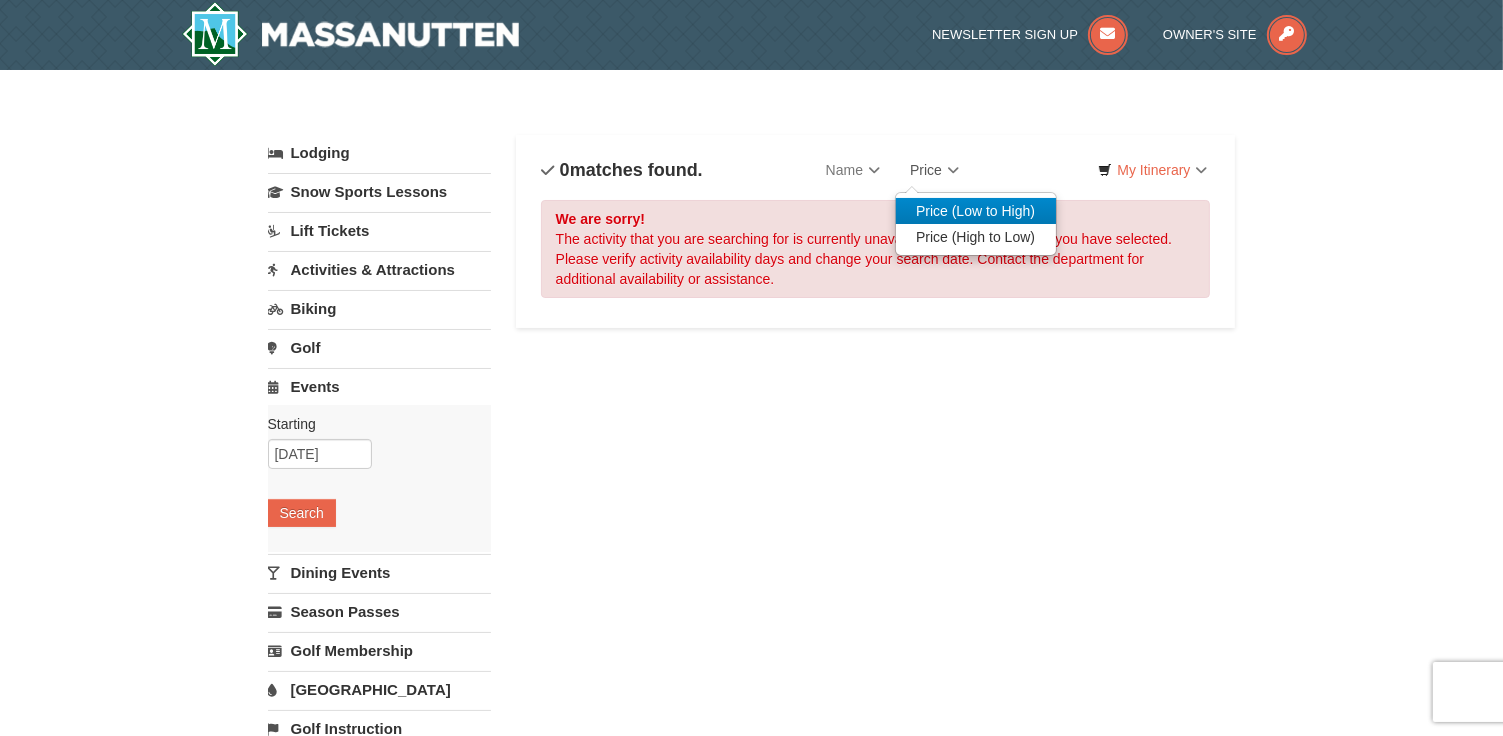 click on "Price (Low to High)" at bounding box center [976, 211] 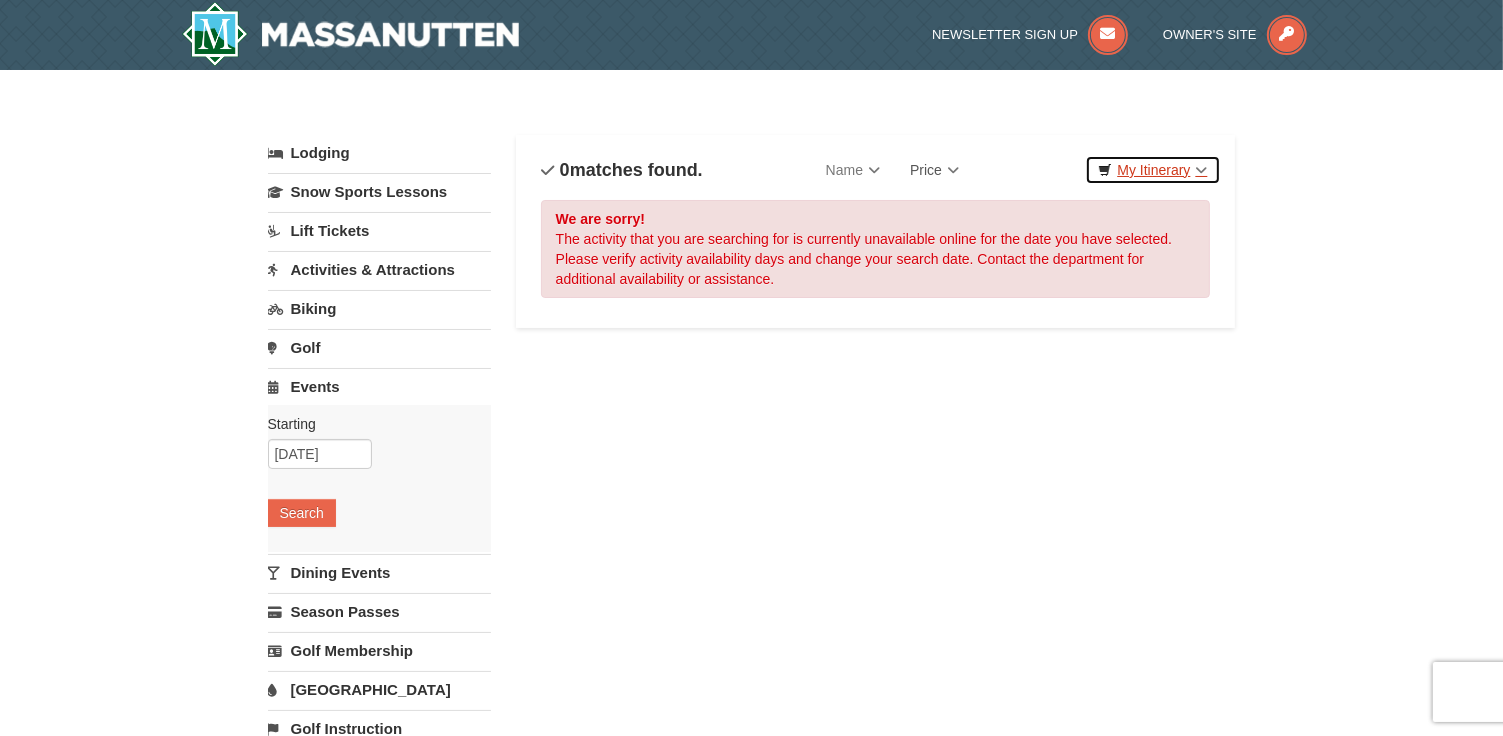 click on "My Itinerary" at bounding box center [1152, 170] 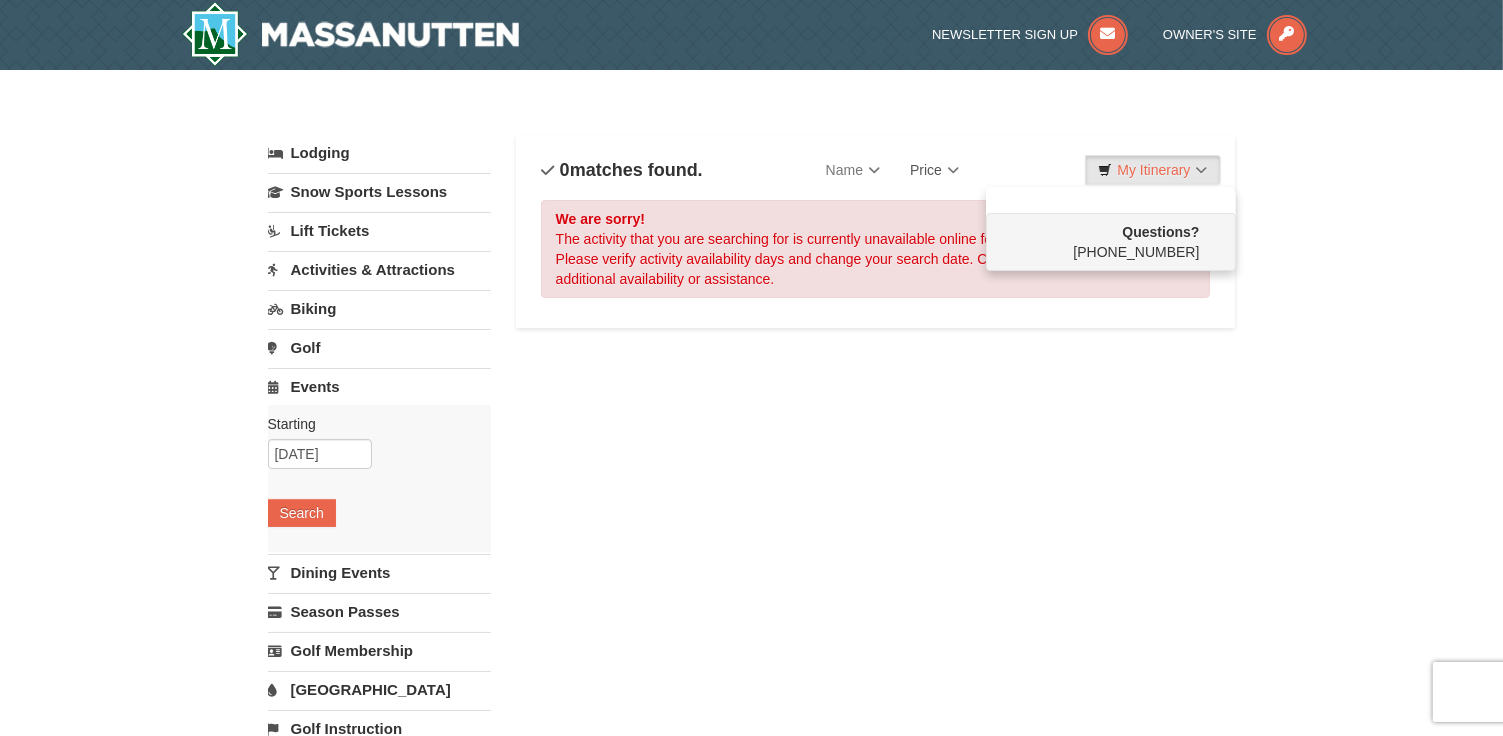click on "Lodging
Arrival Please format dates MM/DD/YYYY
07/11/2025
Departure Please format dates MM/DD/YYYY
07/13/2025
Adults
2
Children
0
Search
Snow Sports Lessons
Starting" at bounding box center [752, 659] 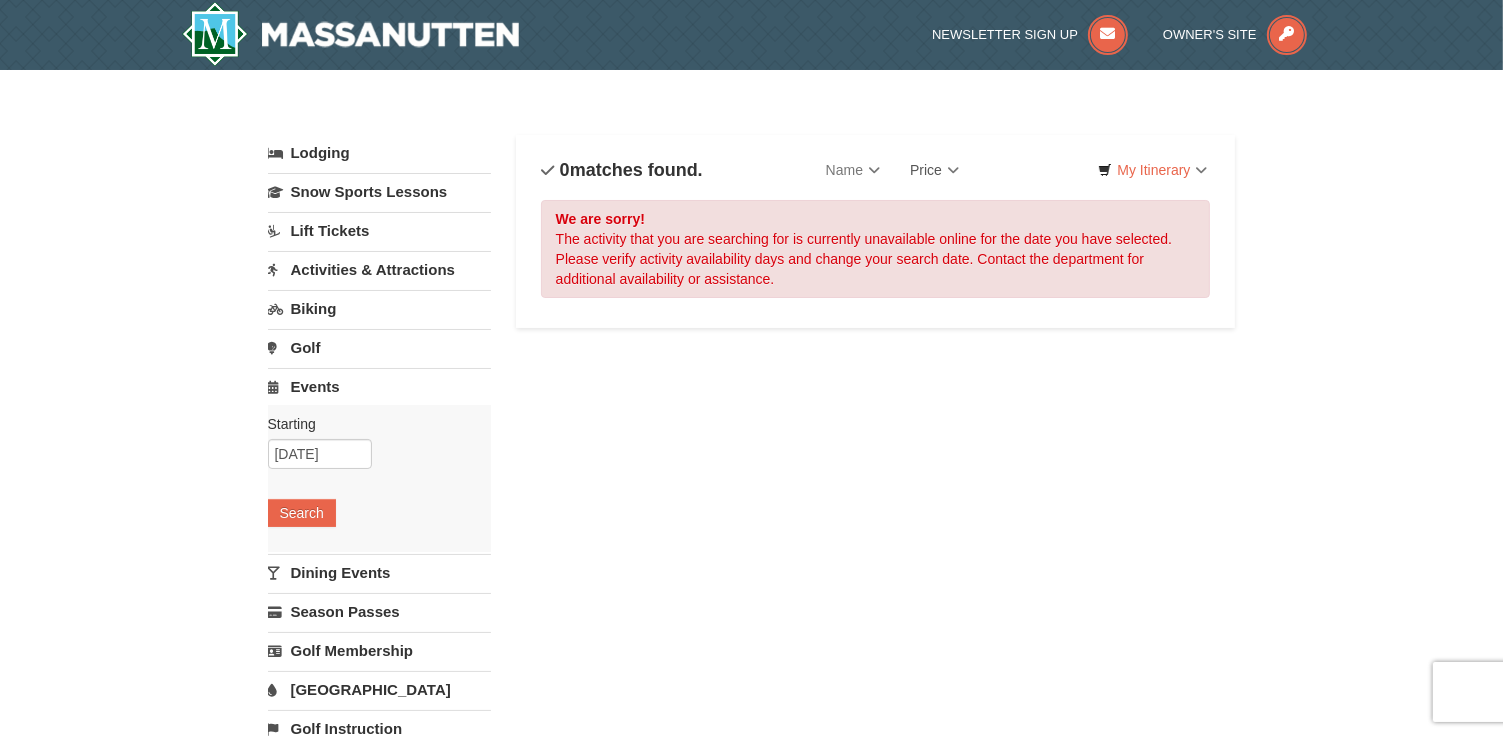 click on "Activities & Attractions" at bounding box center (379, 269) 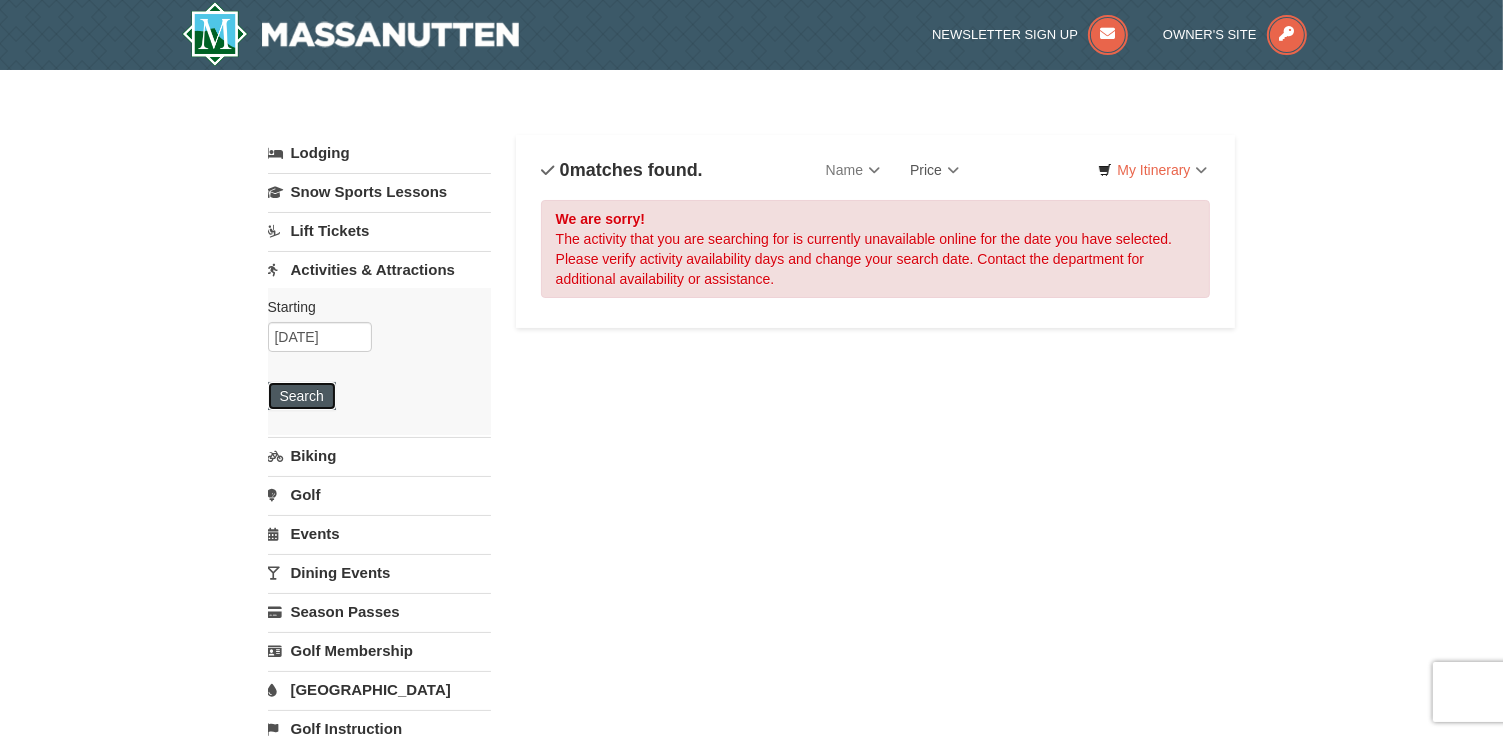 click on "Search" at bounding box center [302, 396] 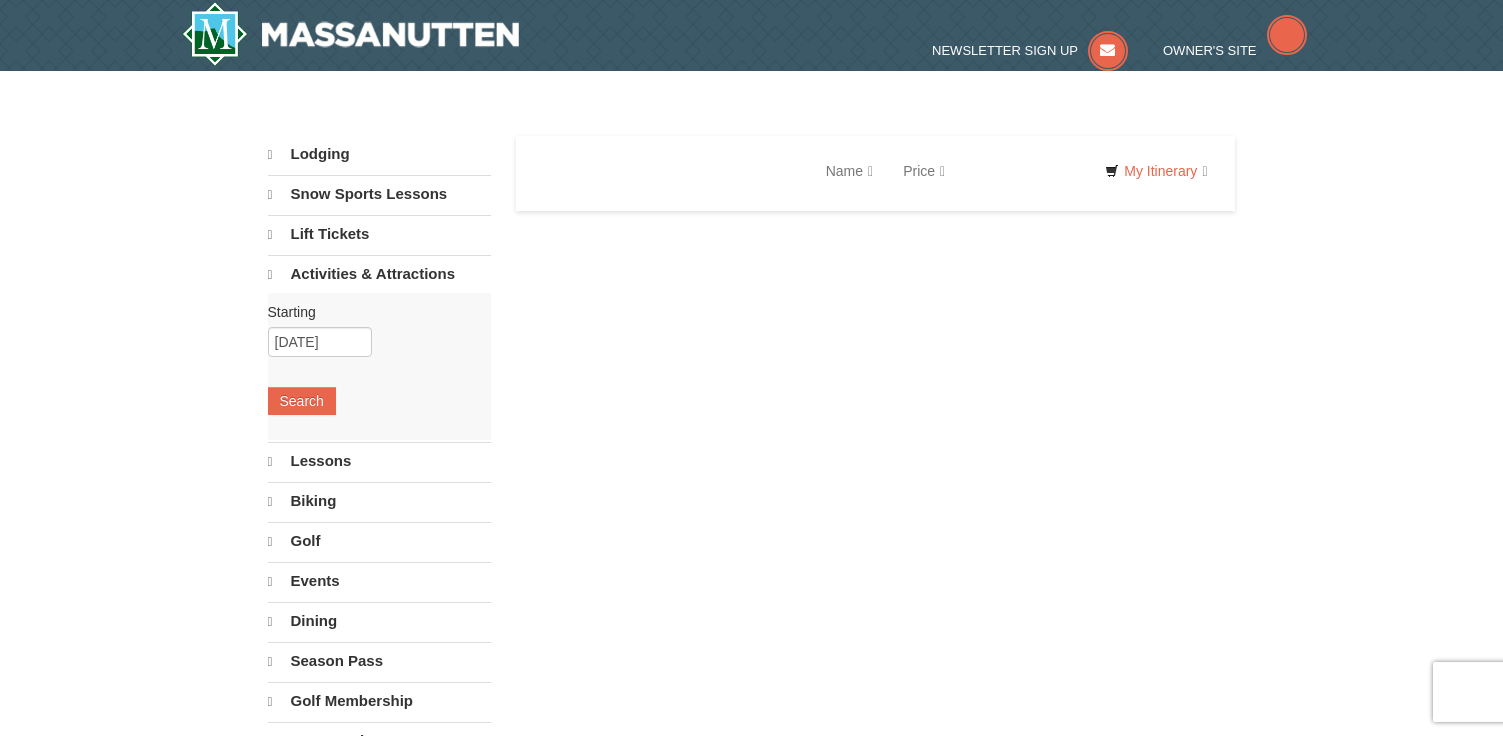 scroll, scrollTop: 0, scrollLeft: 0, axis: both 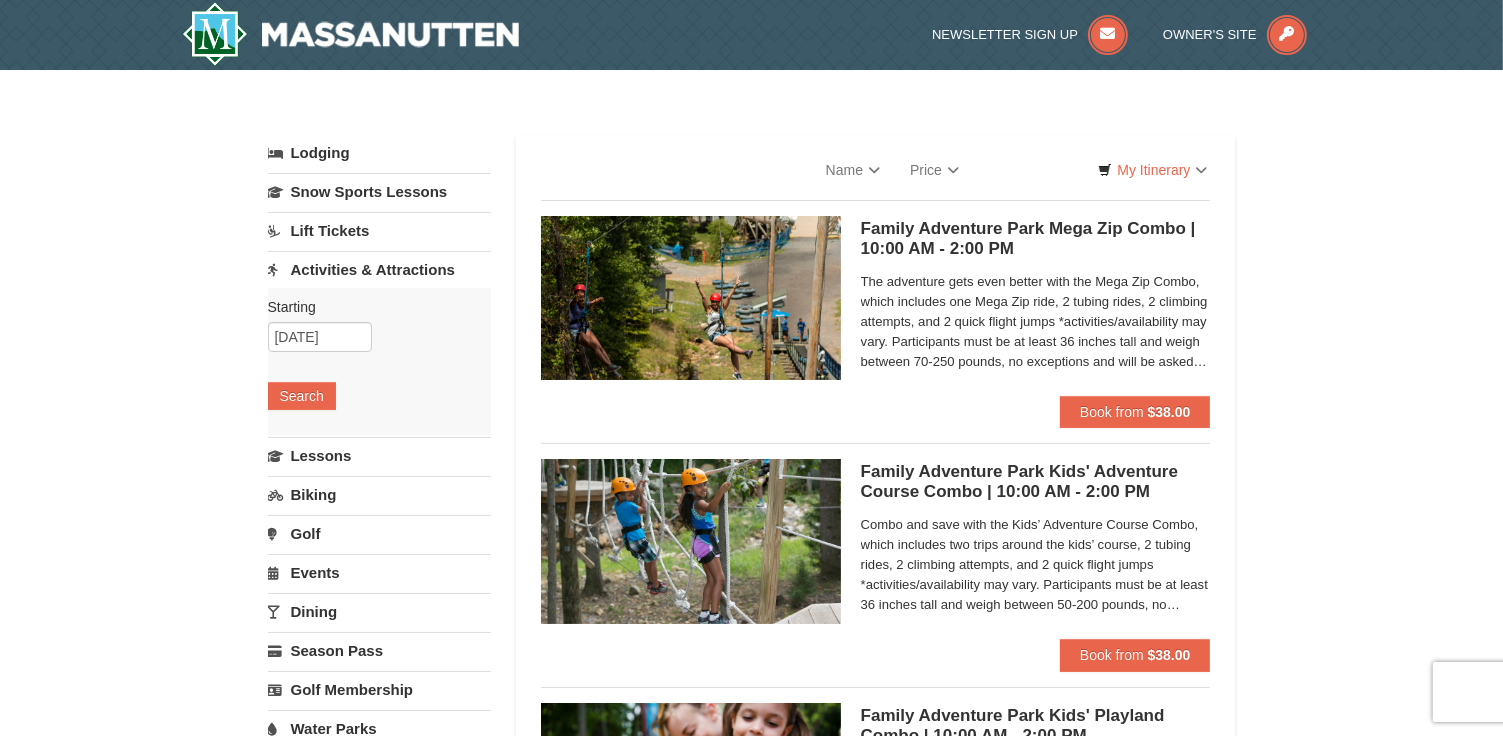 select on "7" 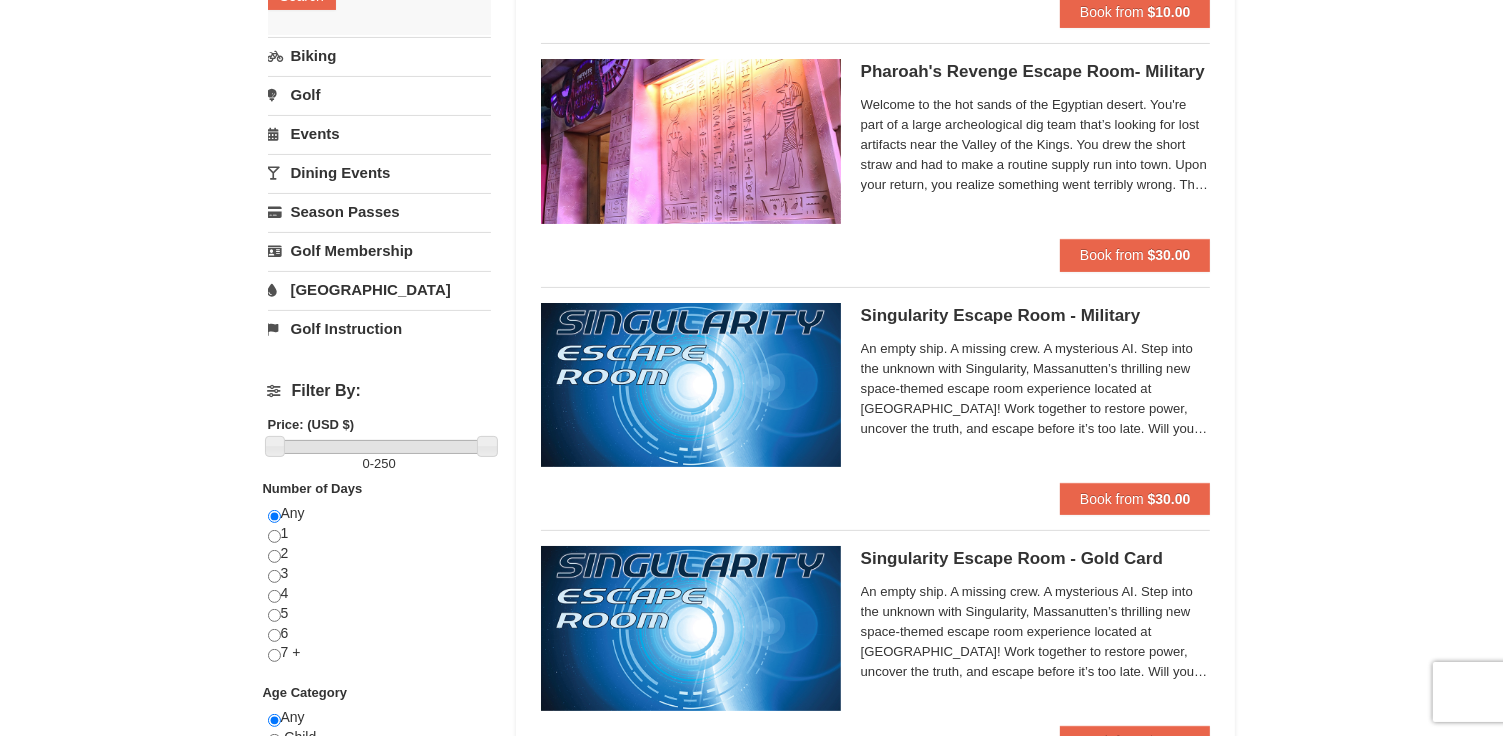 scroll, scrollTop: 500, scrollLeft: 0, axis: vertical 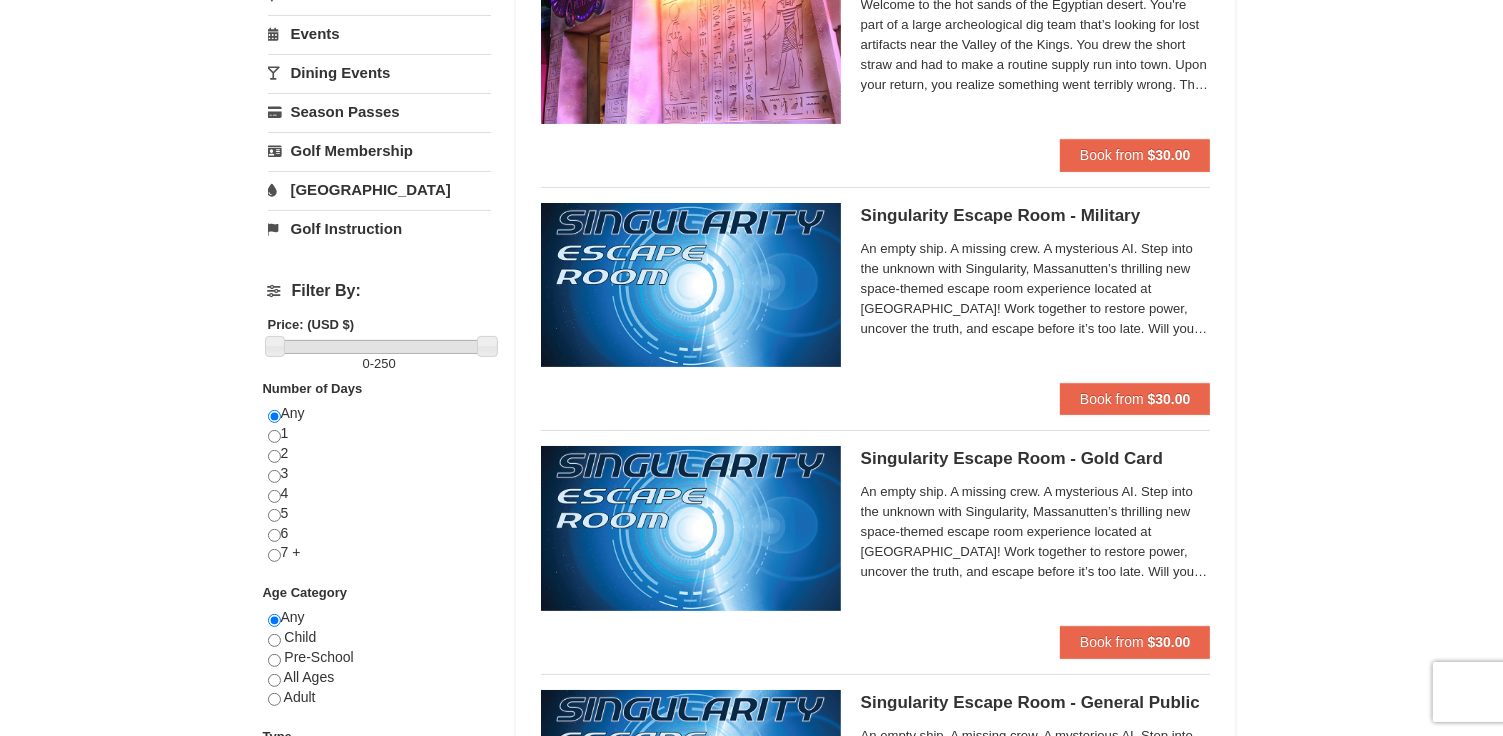 click on "[GEOGRAPHIC_DATA]" at bounding box center (379, 189) 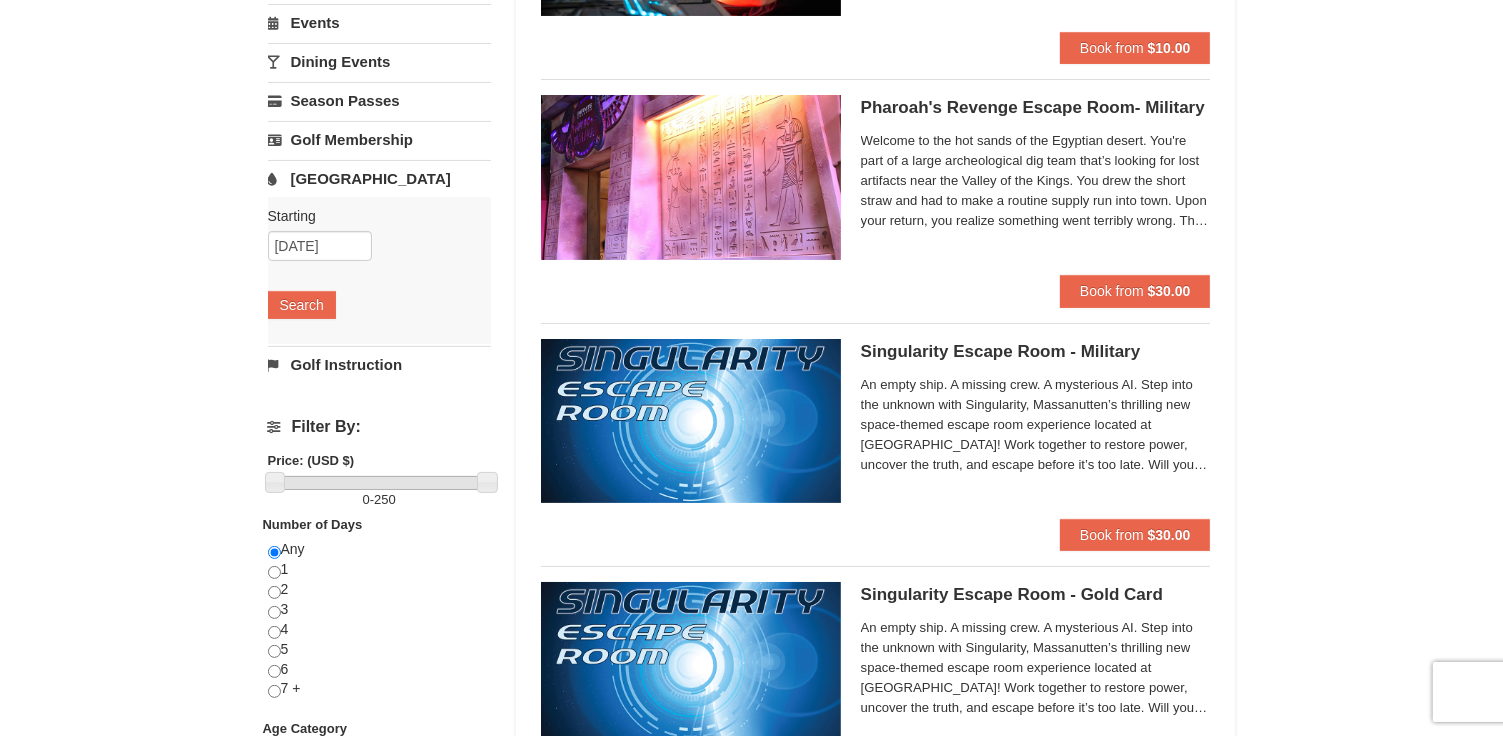 scroll, scrollTop: 352, scrollLeft: 0, axis: vertical 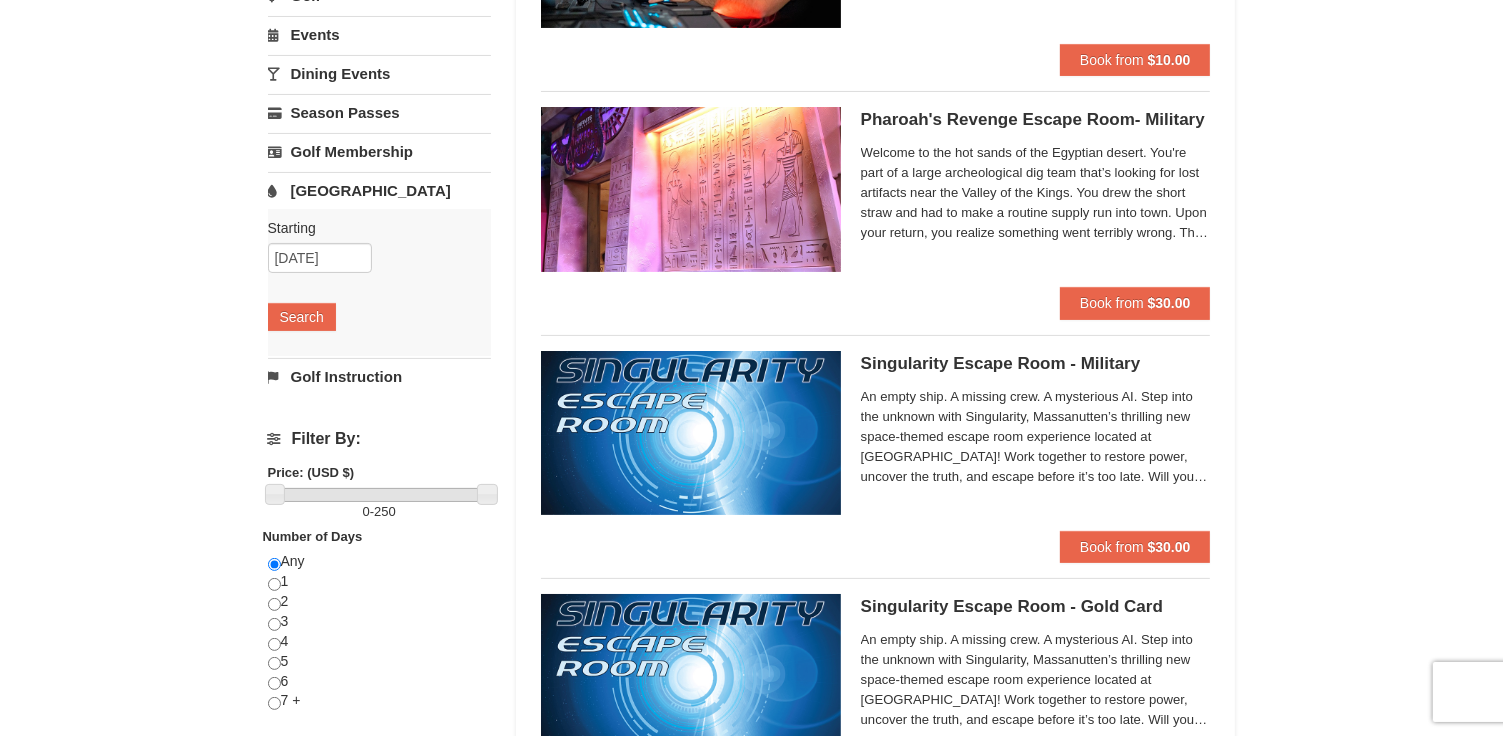 click on "[GEOGRAPHIC_DATA]" at bounding box center [379, 190] 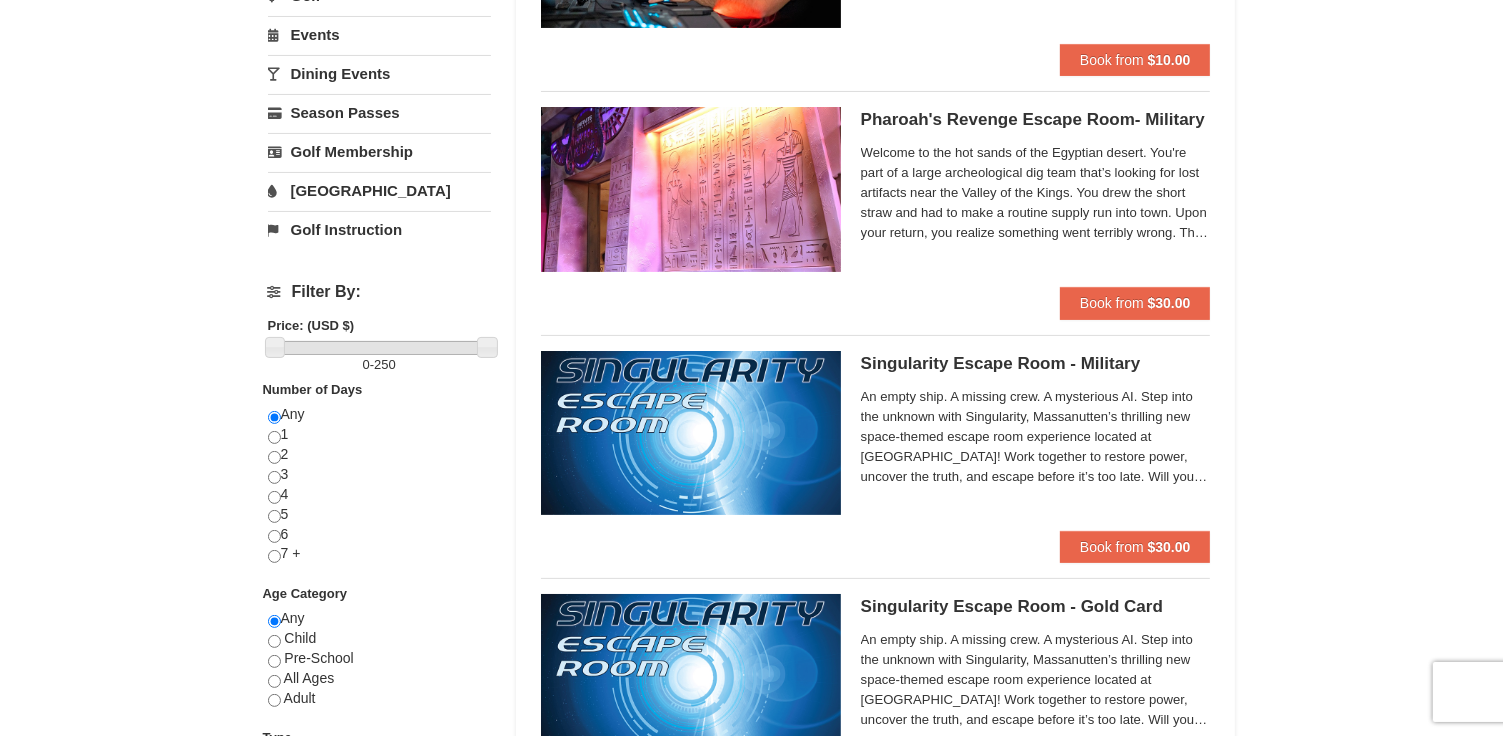 click on "[GEOGRAPHIC_DATA]" at bounding box center (379, 190) 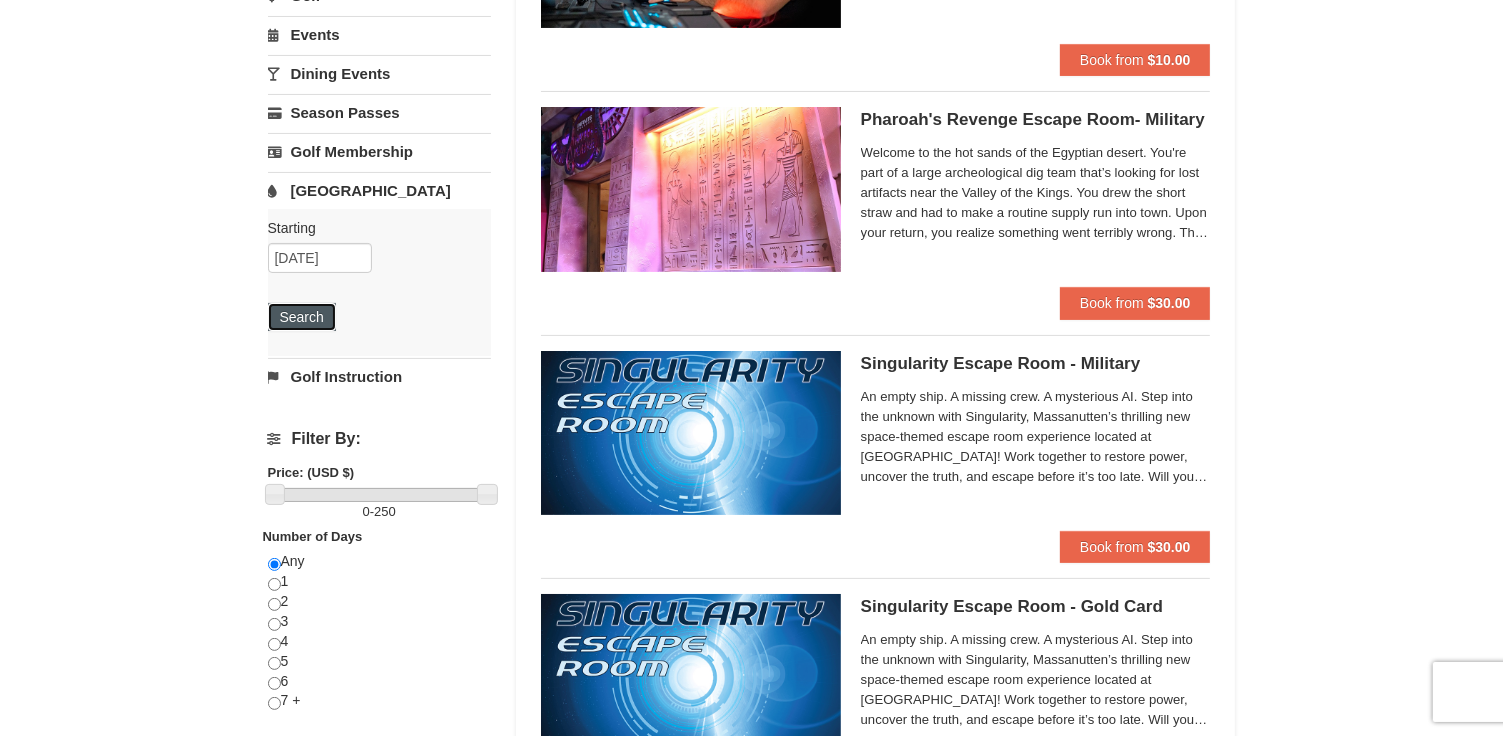 click on "Search" at bounding box center [302, 317] 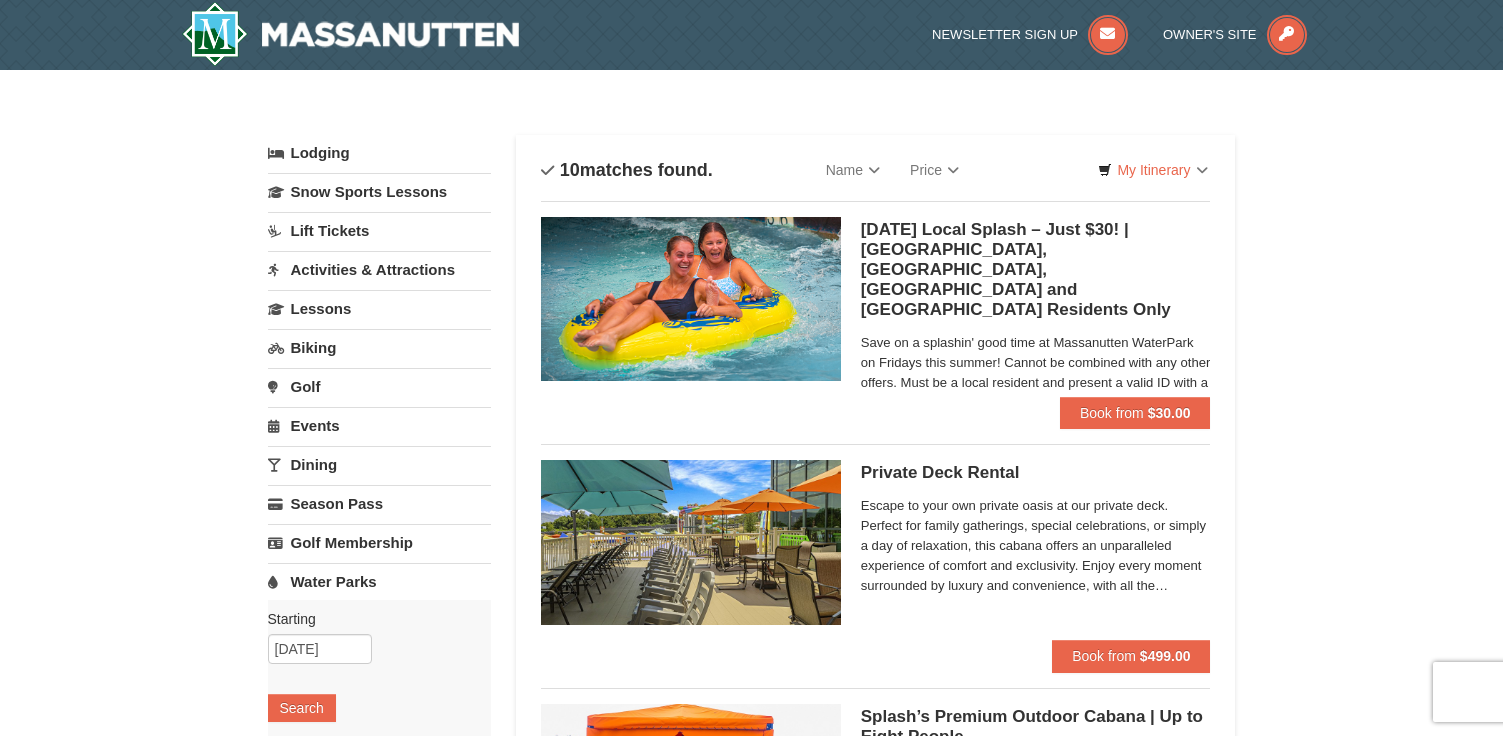 scroll, scrollTop: 0, scrollLeft: 0, axis: both 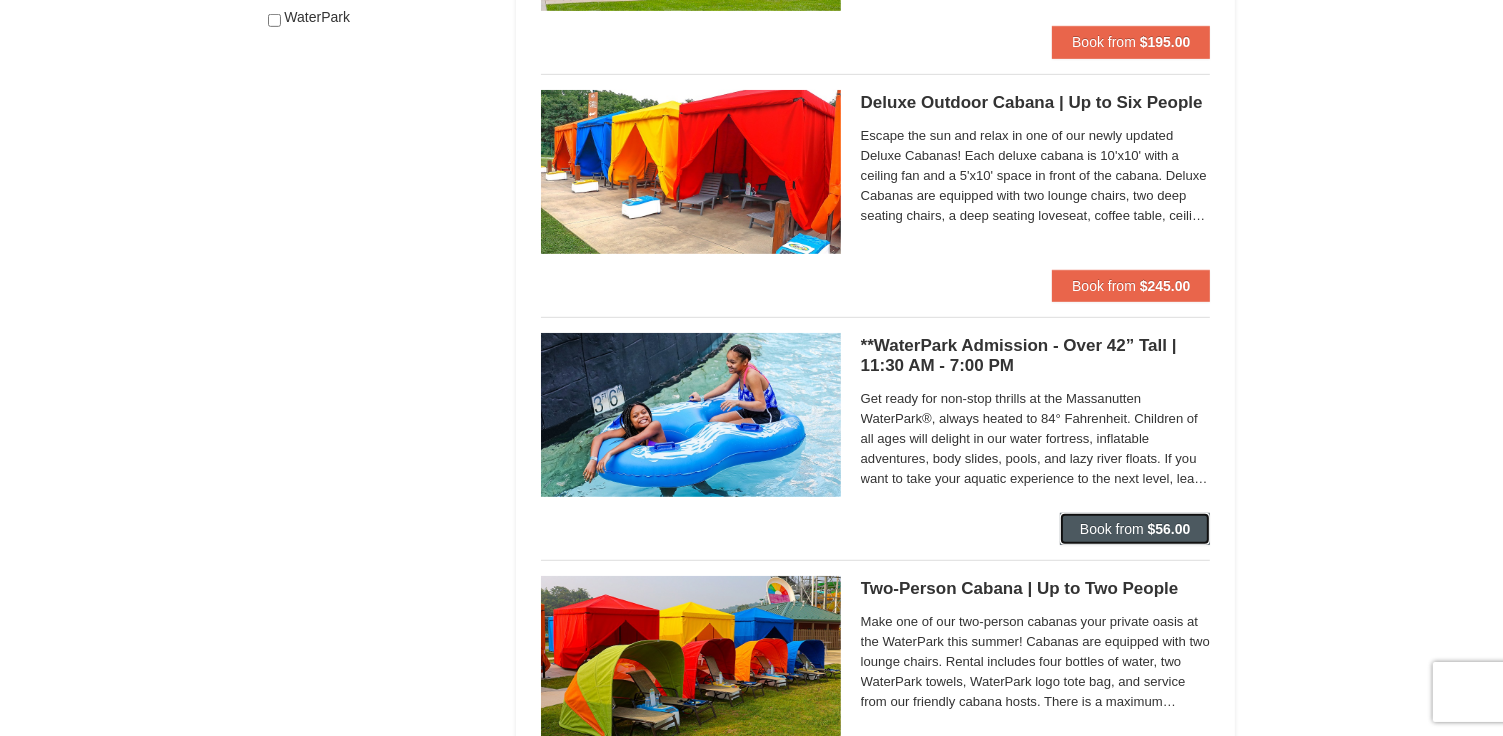 click on "Book from" at bounding box center [1112, 529] 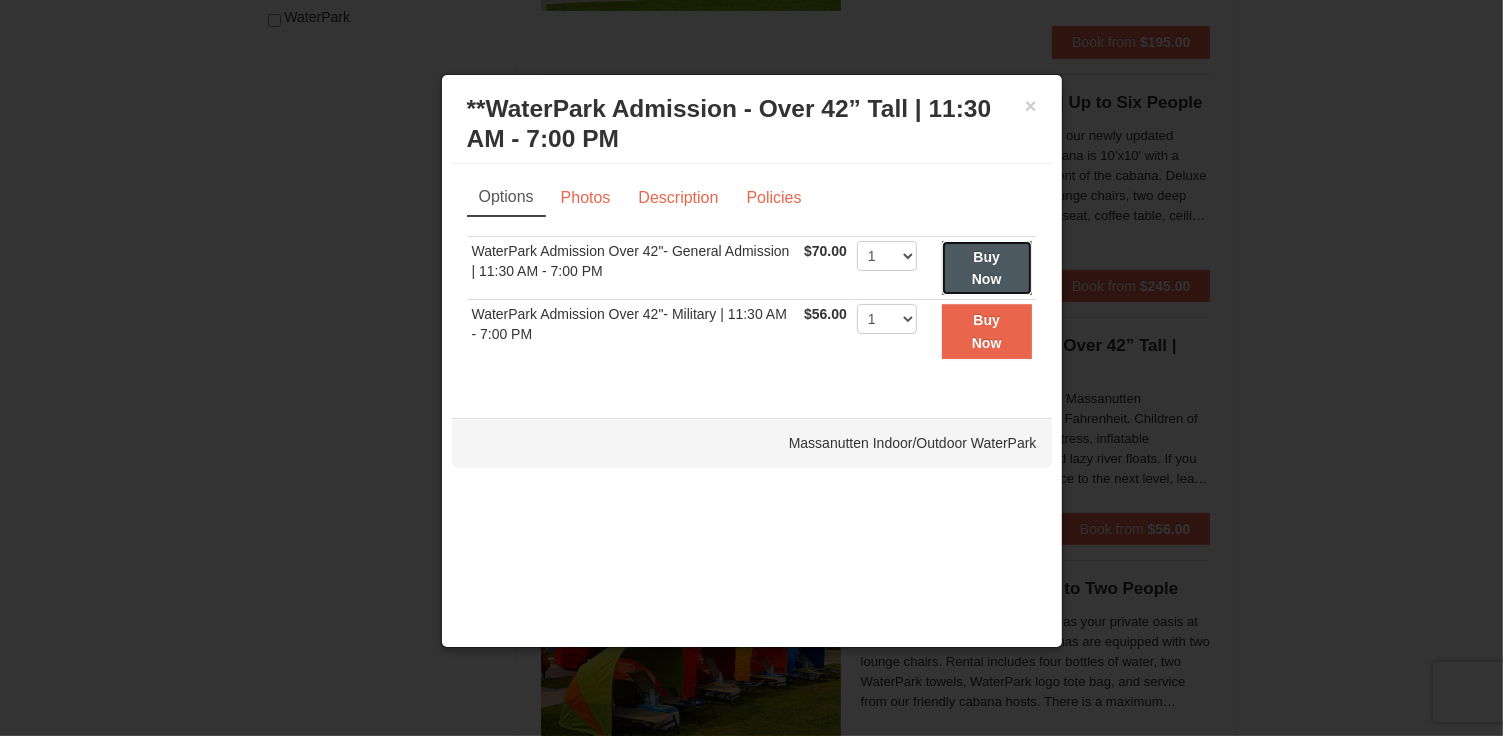 click on "Buy Now" at bounding box center (987, 268) 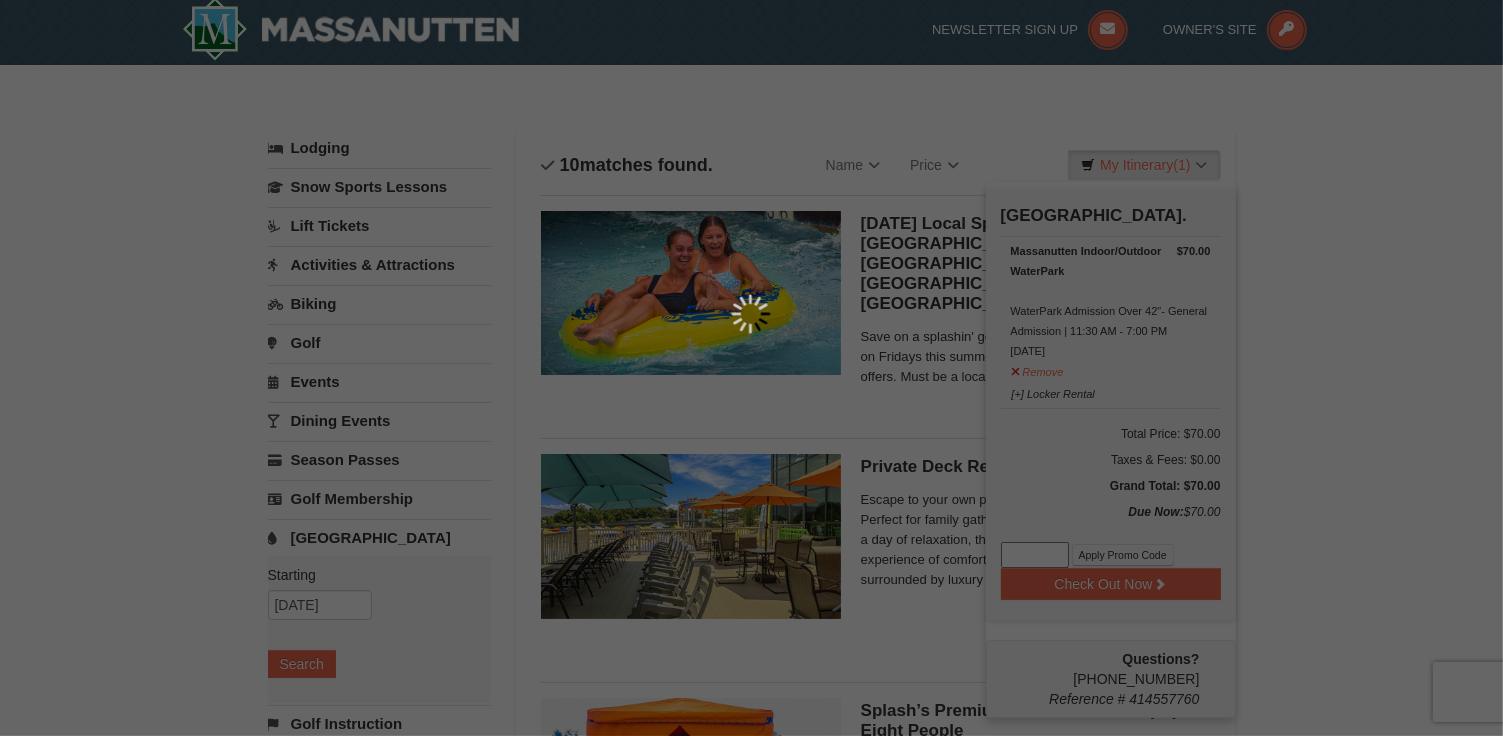 scroll, scrollTop: 6, scrollLeft: 0, axis: vertical 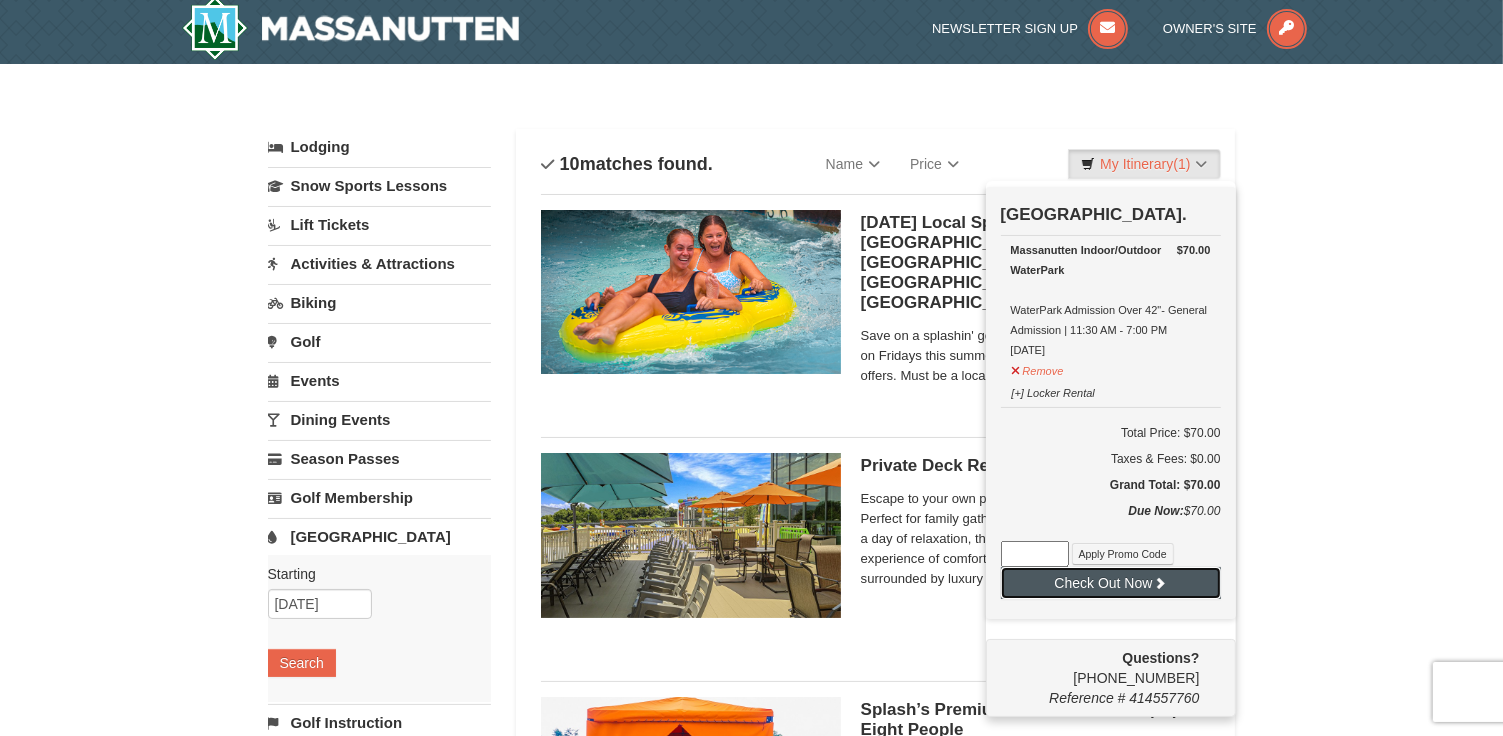 click on "Check Out Now" at bounding box center [1111, 583] 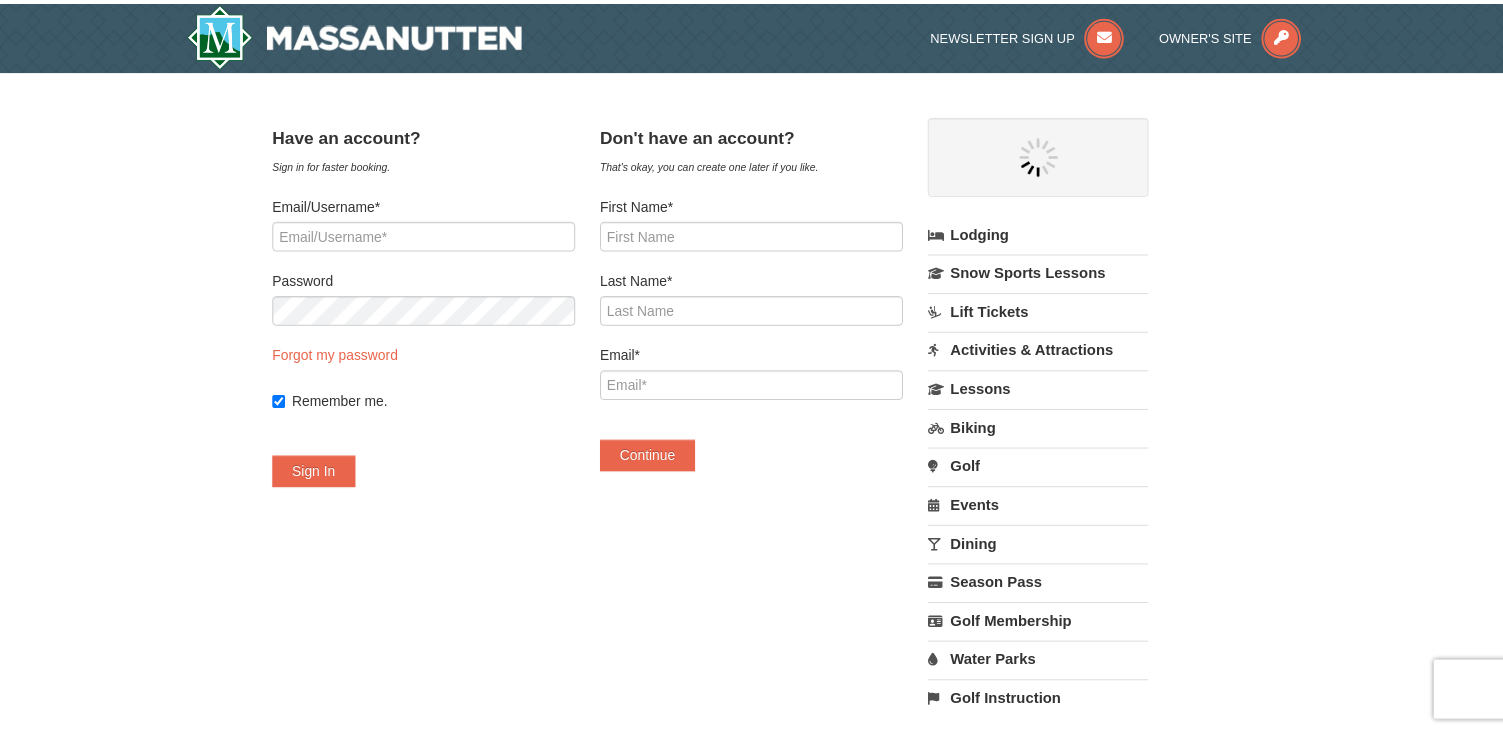 scroll, scrollTop: 0, scrollLeft: 0, axis: both 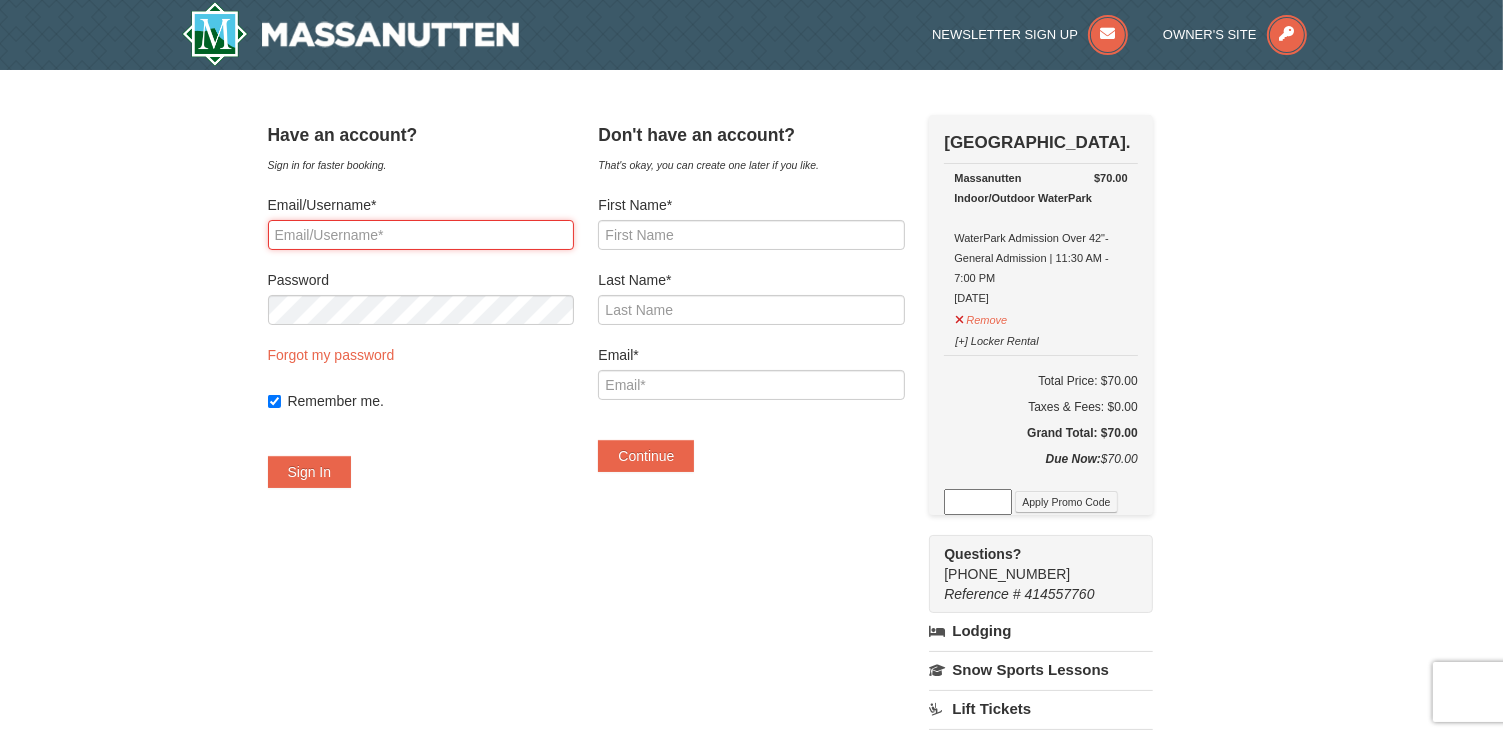 click on "Email/Username*" at bounding box center [421, 235] 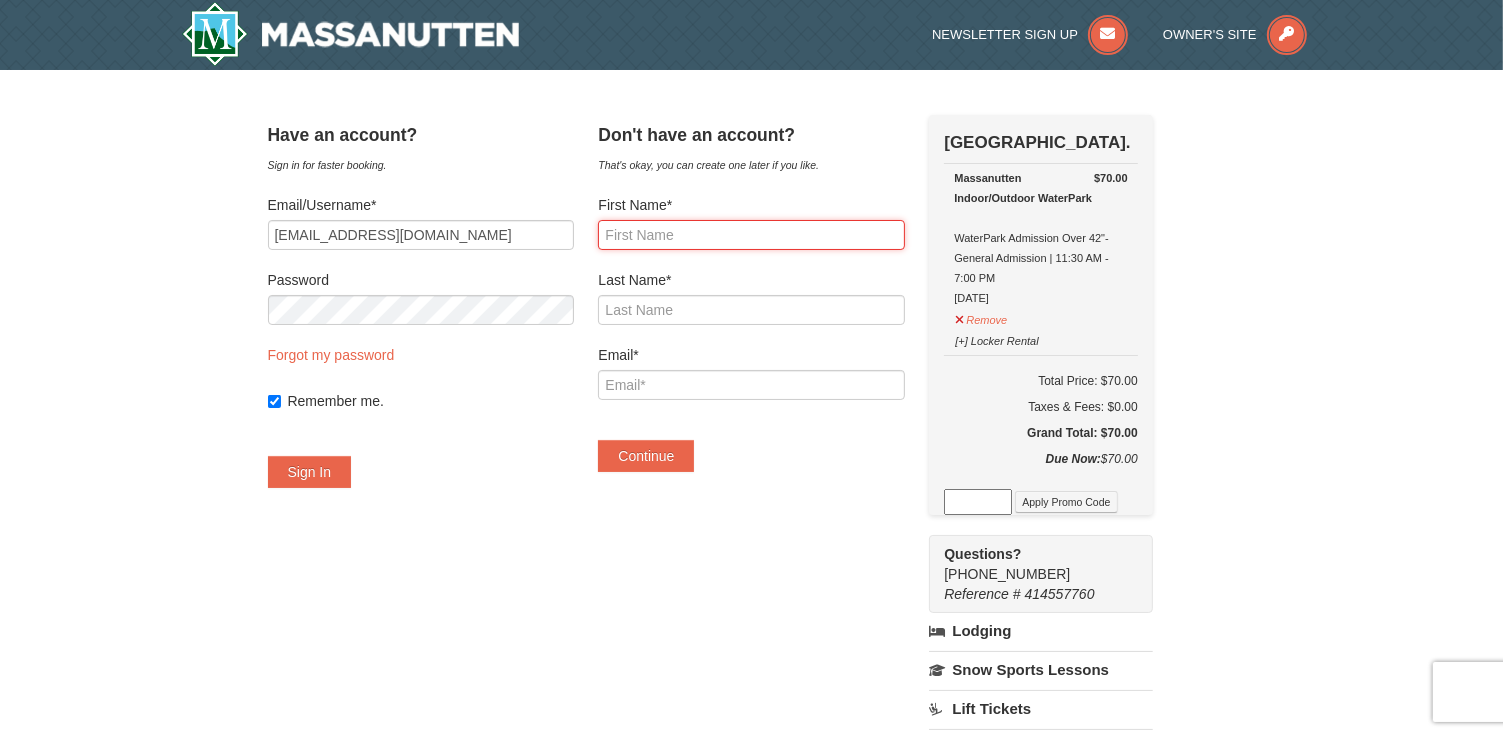 click on "First Name*" at bounding box center (751, 235) 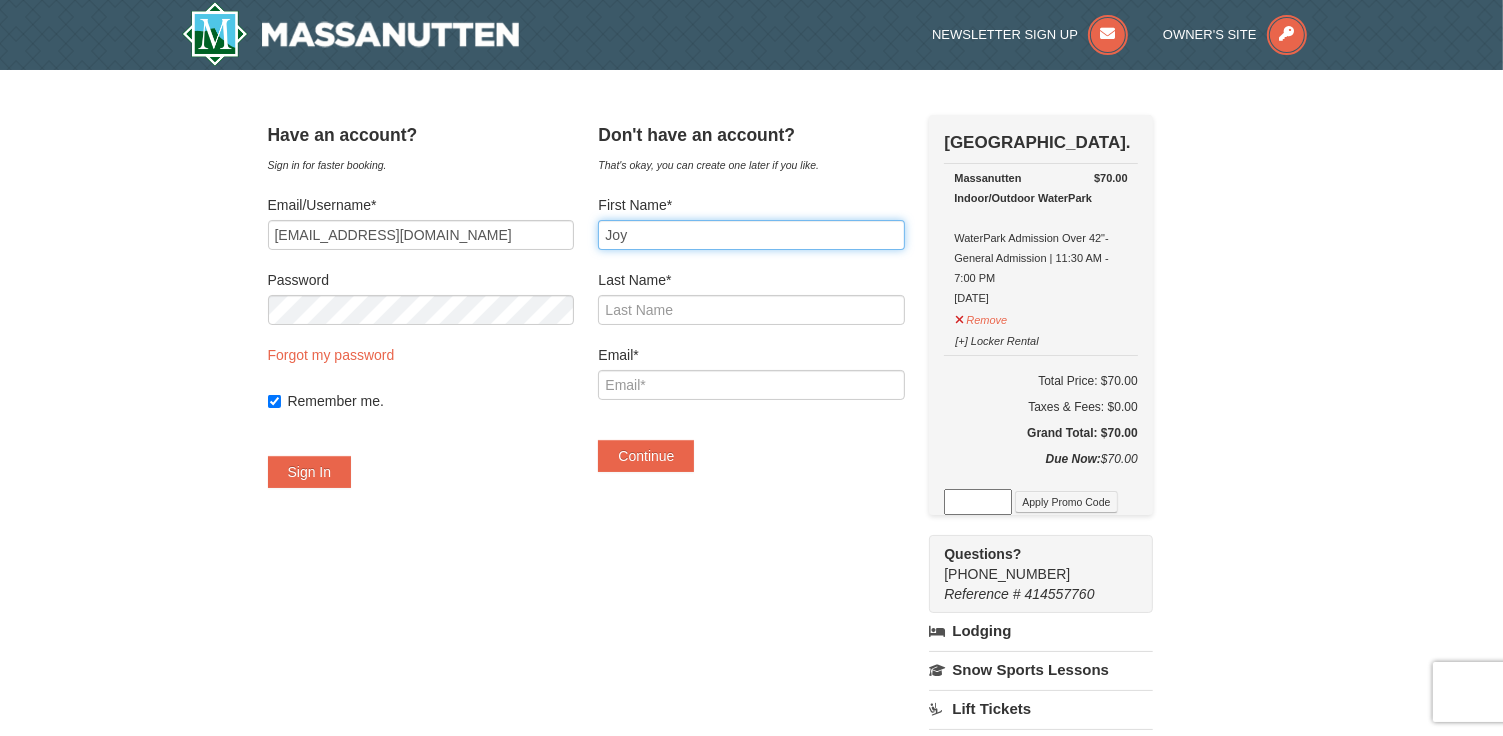 type on "Joy" 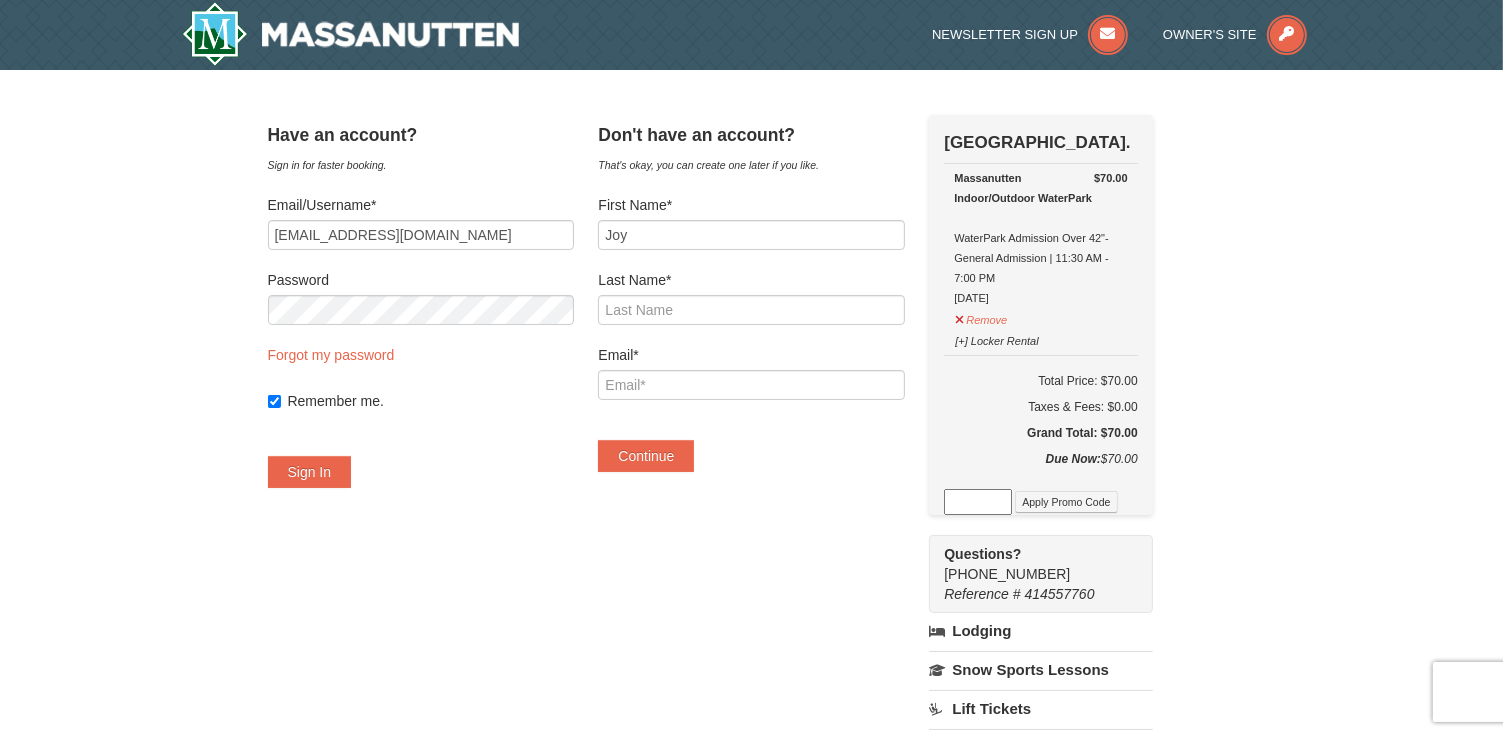 click on "That's okay, you can create one later if you like." at bounding box center [751, 165] 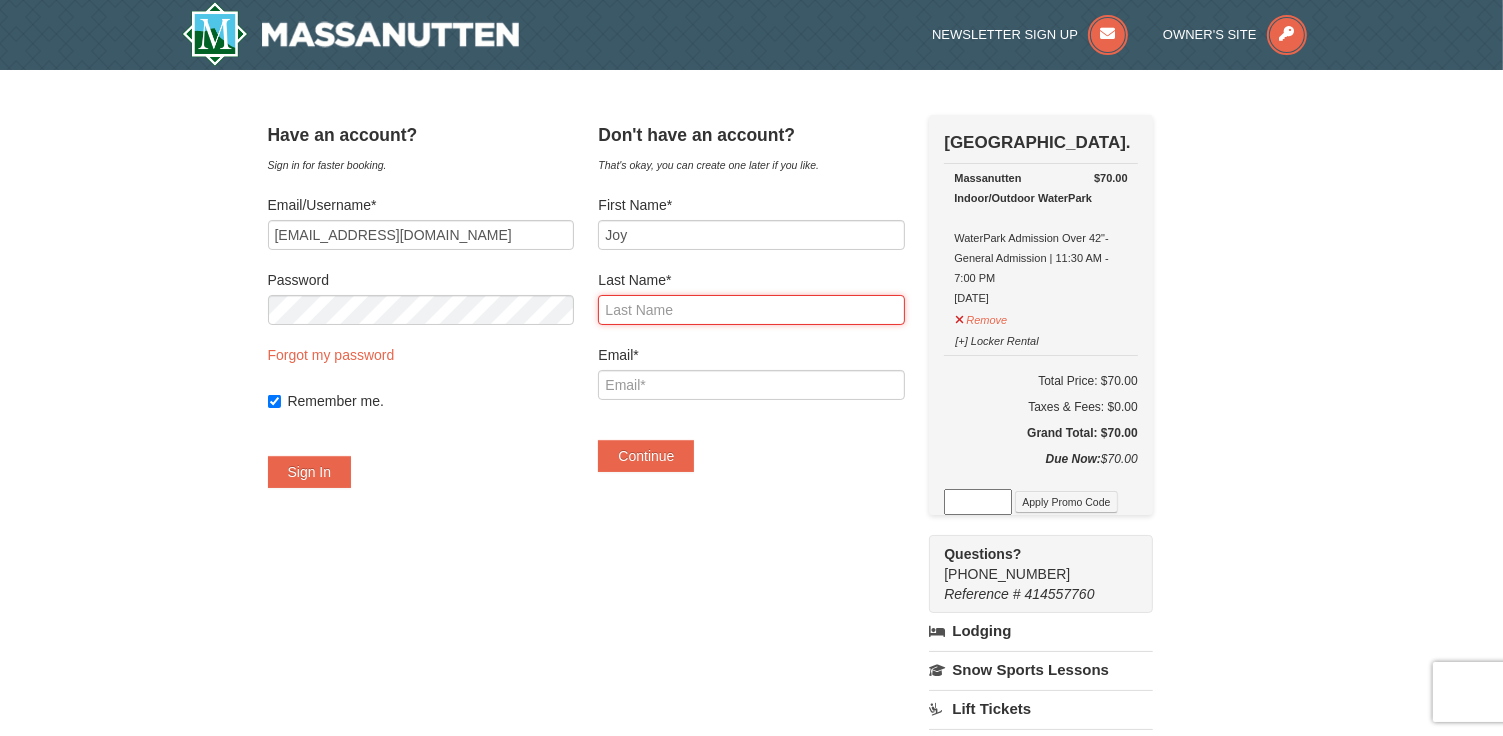 click on "Last Name*" at bounding box center [751, 310] 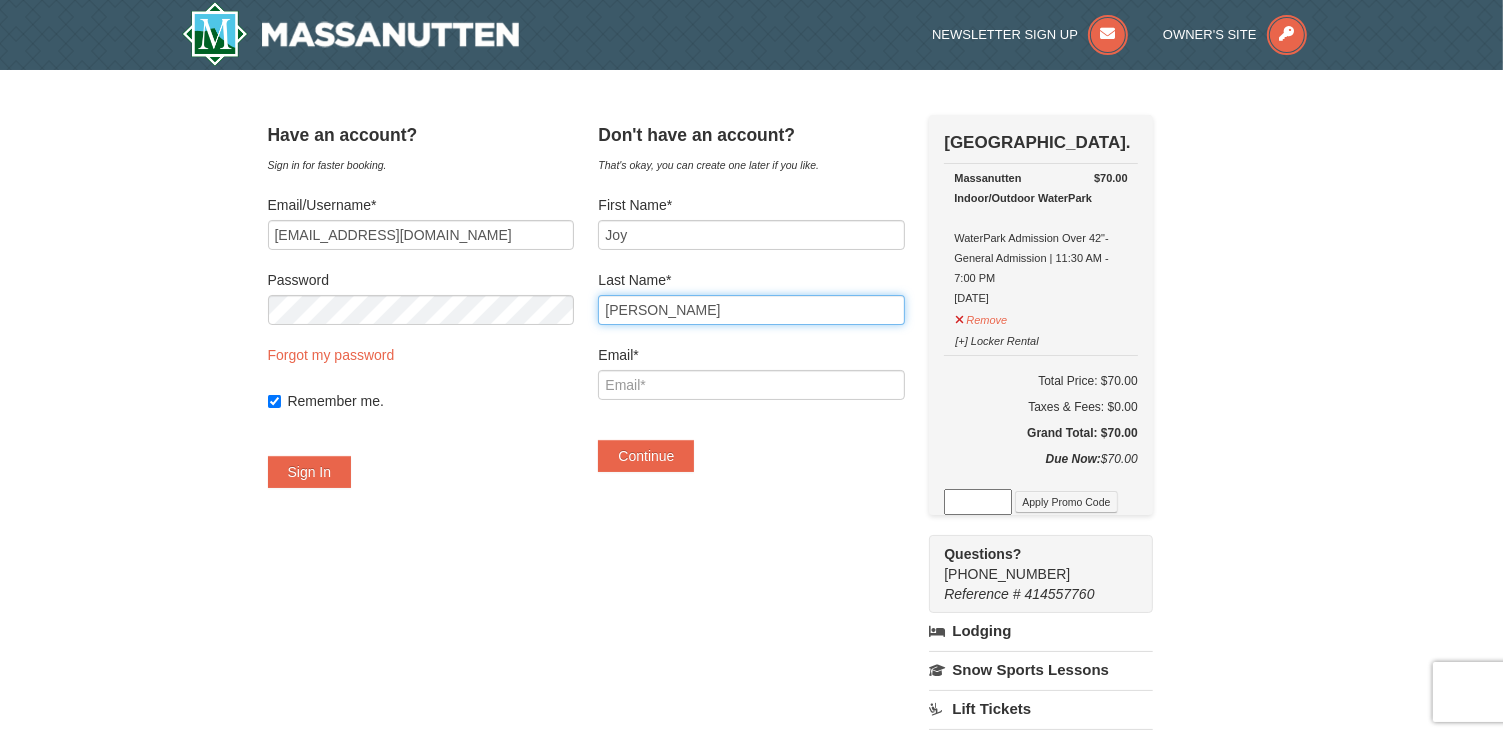 type on "Grey-Saunders" 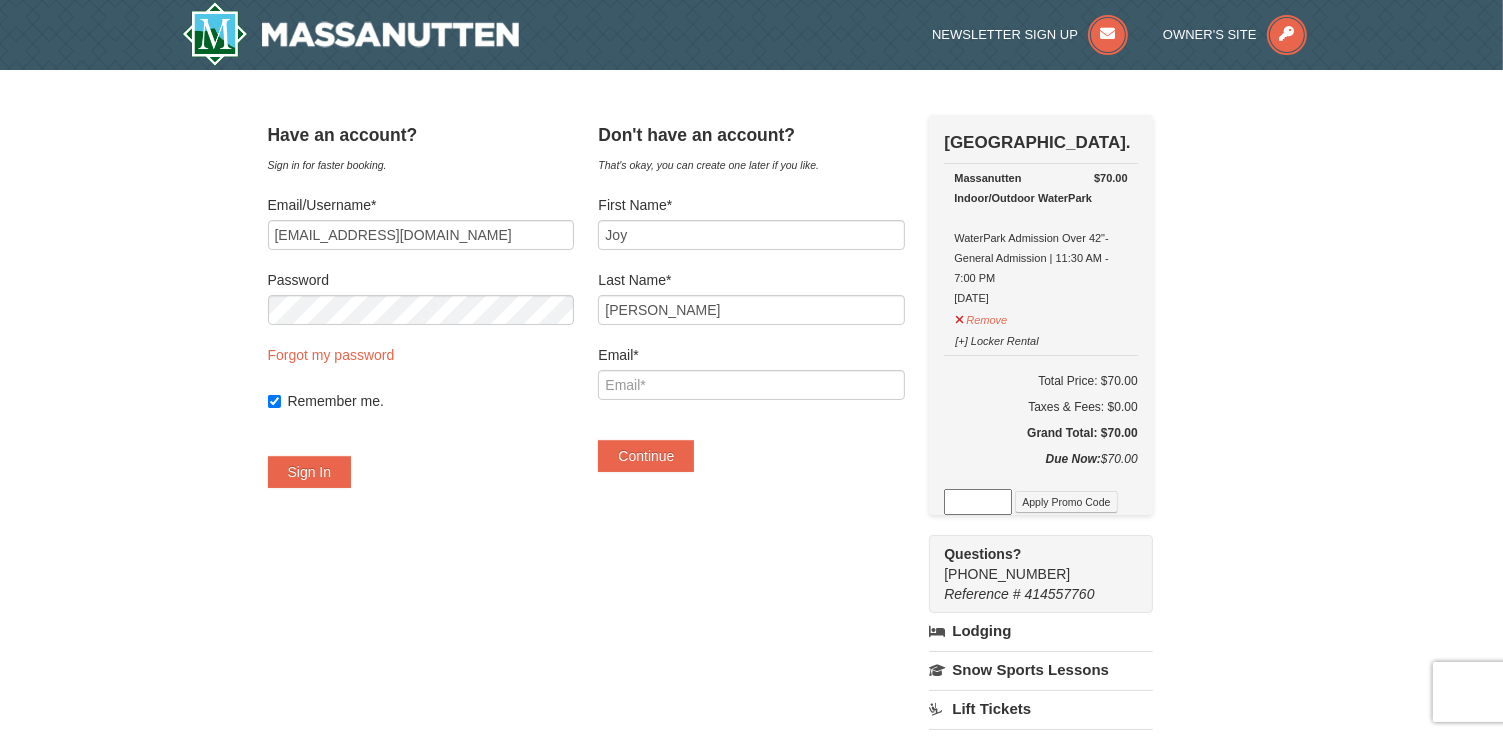 click on "Have an account?
Sign in for faster booking.
Email/Username*
joyegs1@gmail.com
Password
Forgot my password
Remember me.
Sign In" at bounding box center (752, 606) 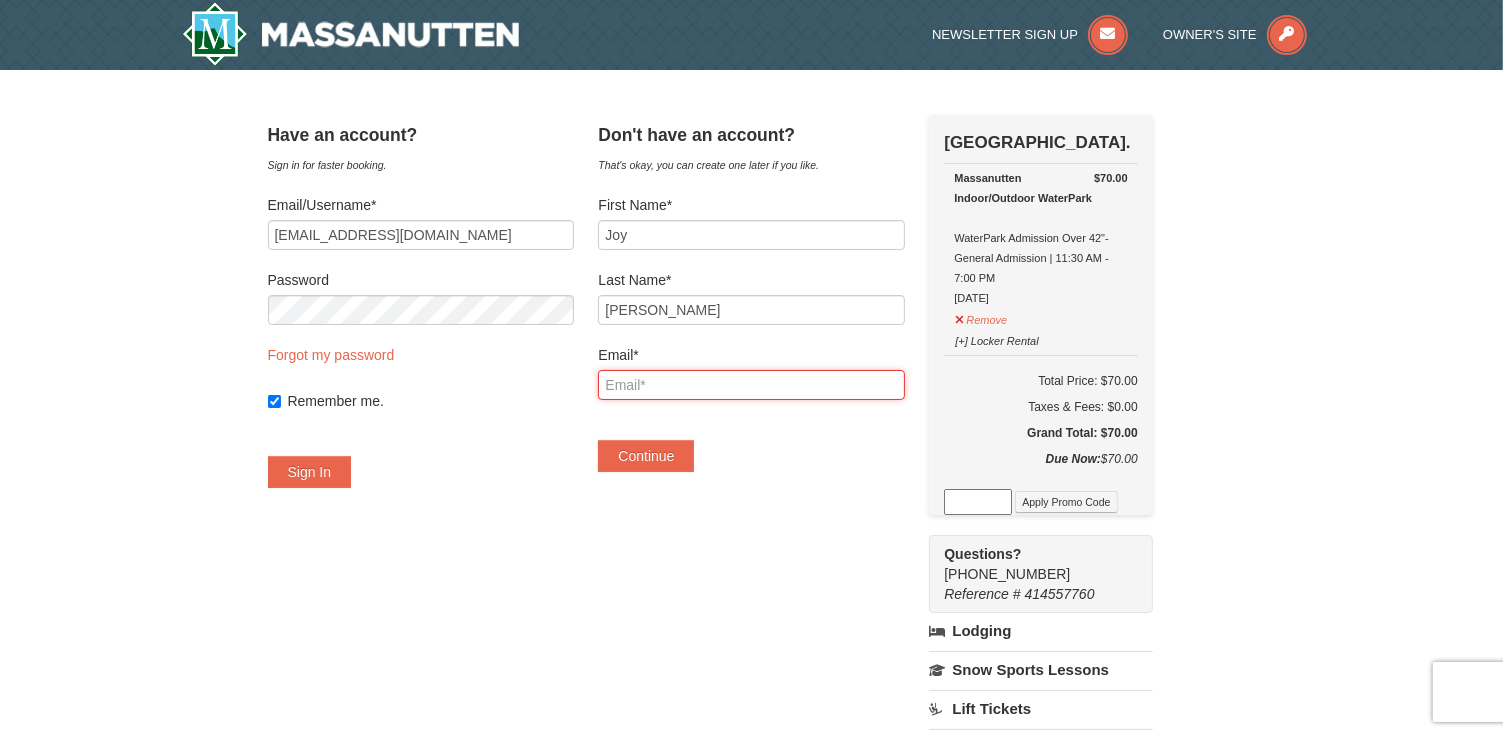 click on "Email*" at bounding box center (751, 385) 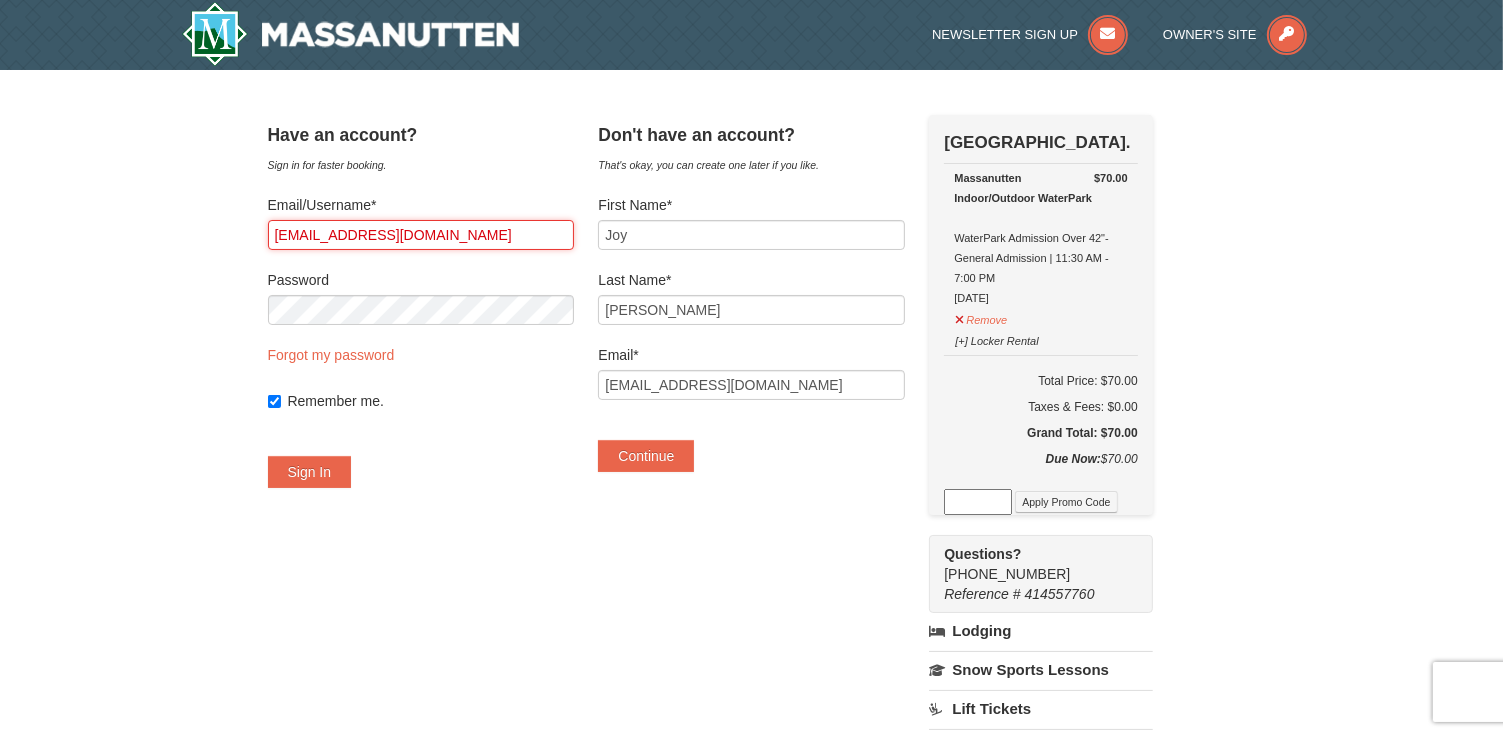 click on "joyegs1@gmail.com" at bounding box center (421, 235) 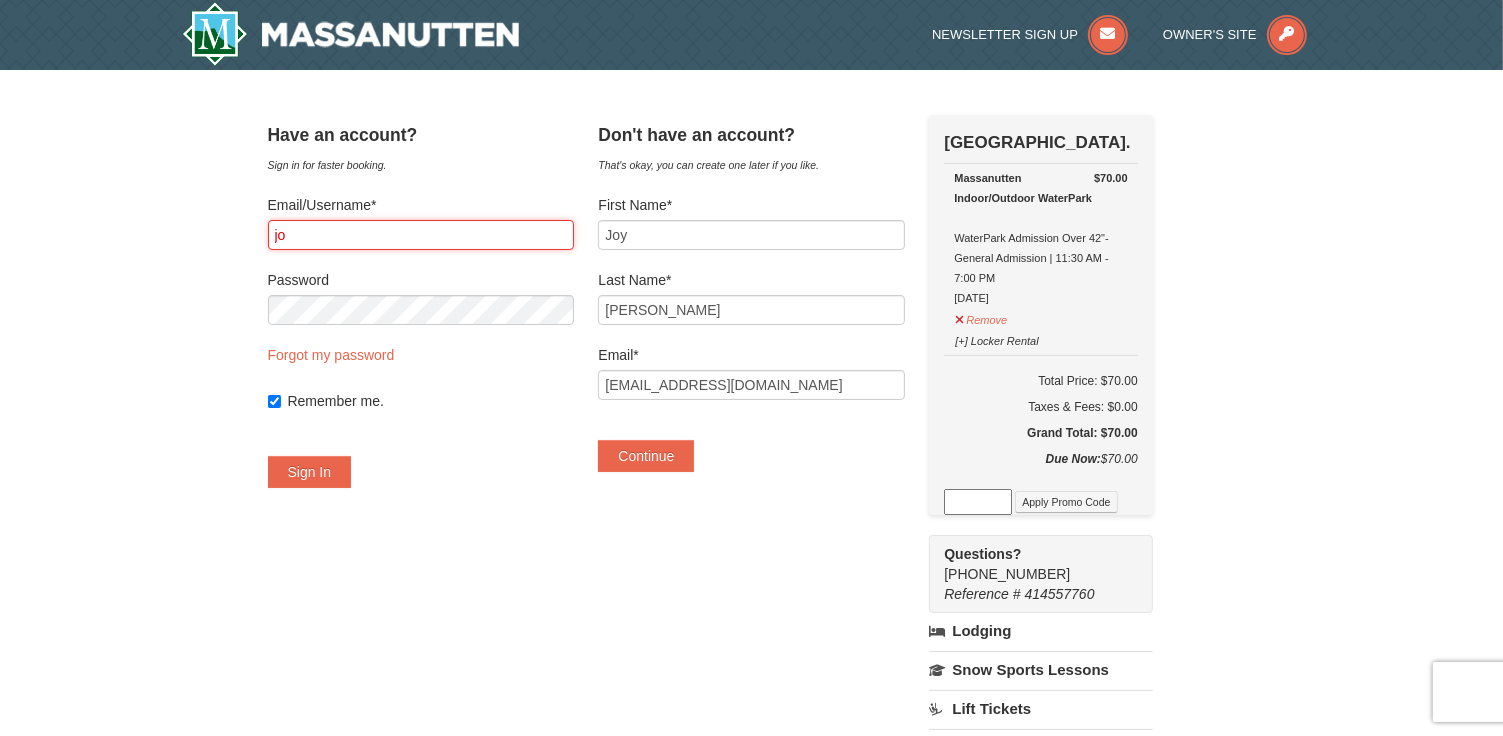 type on "j" 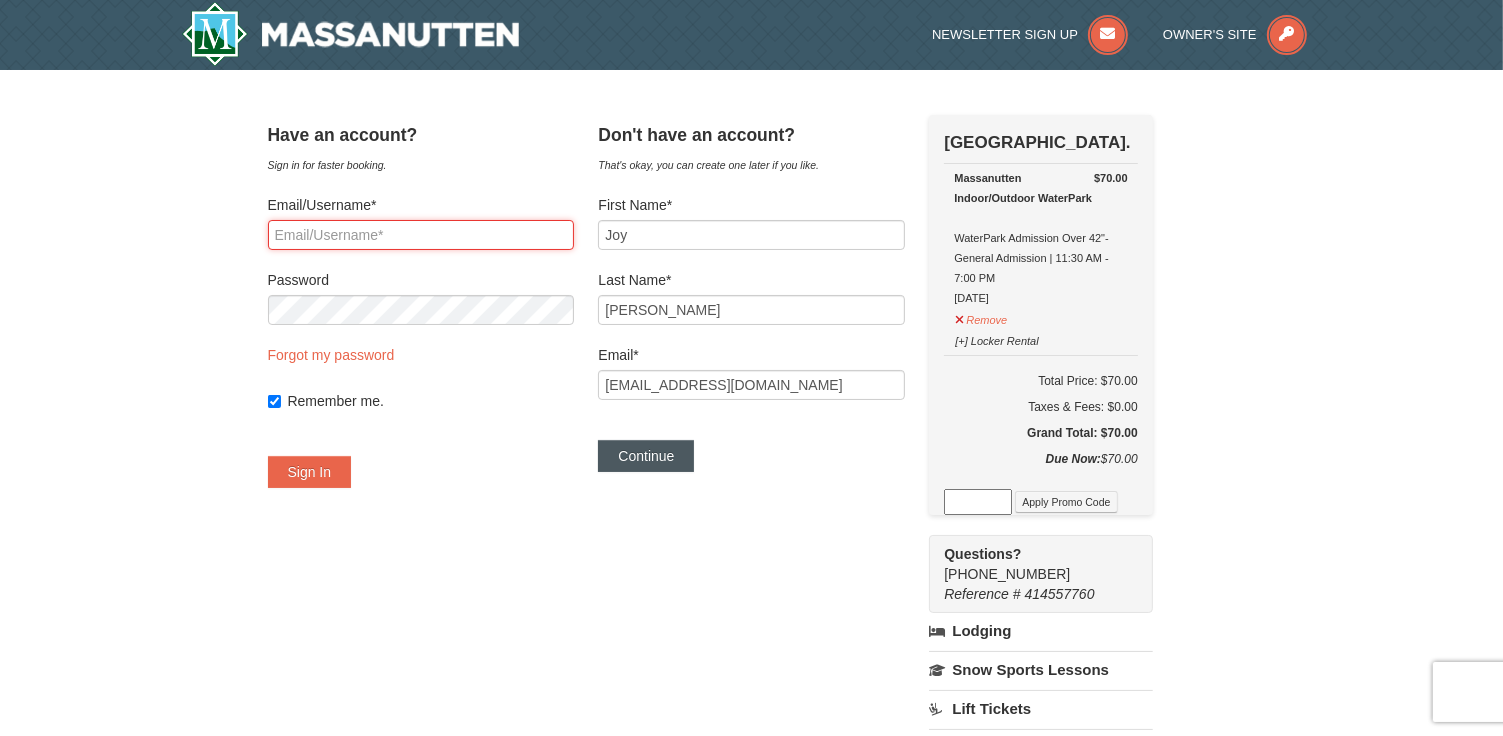 type 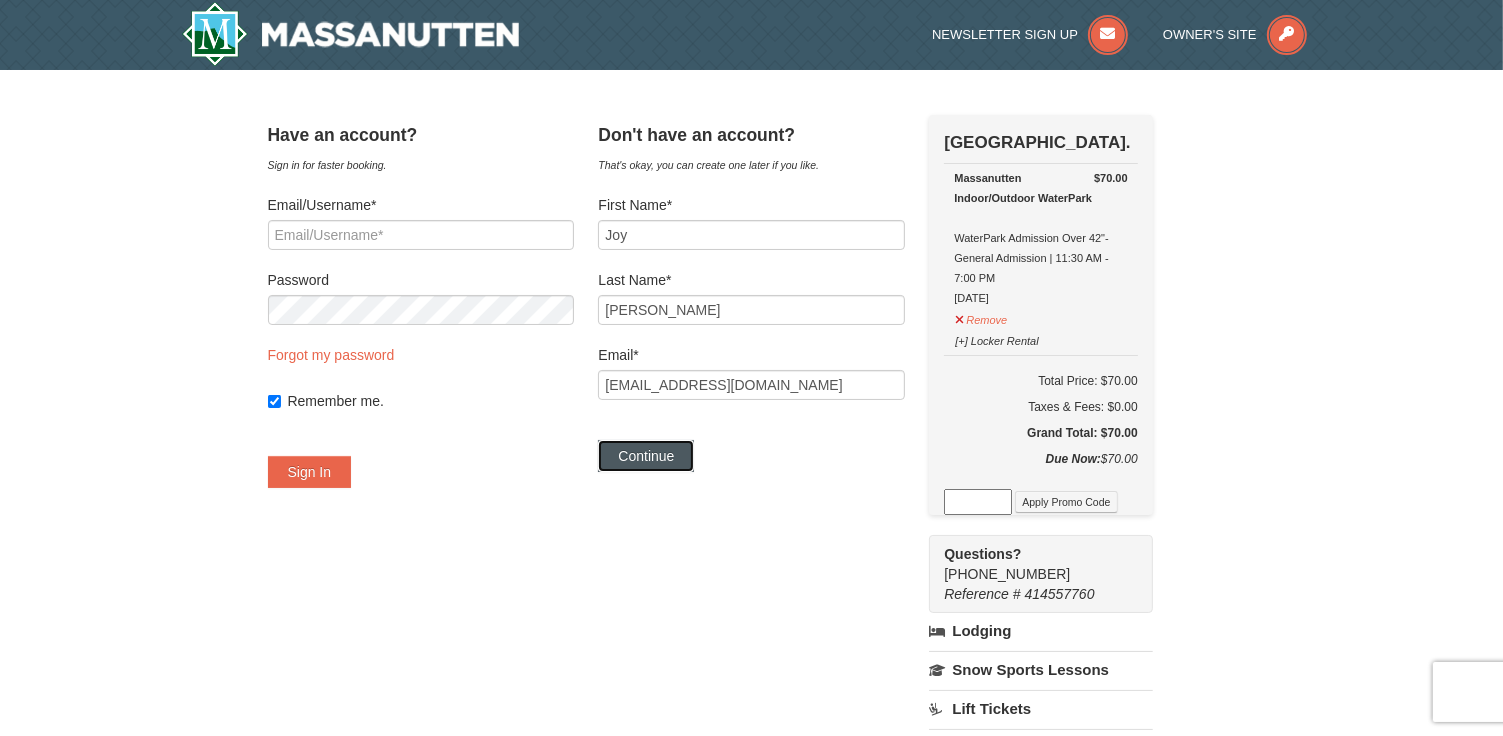 click on "Continue" at bounding box center (646, 456) 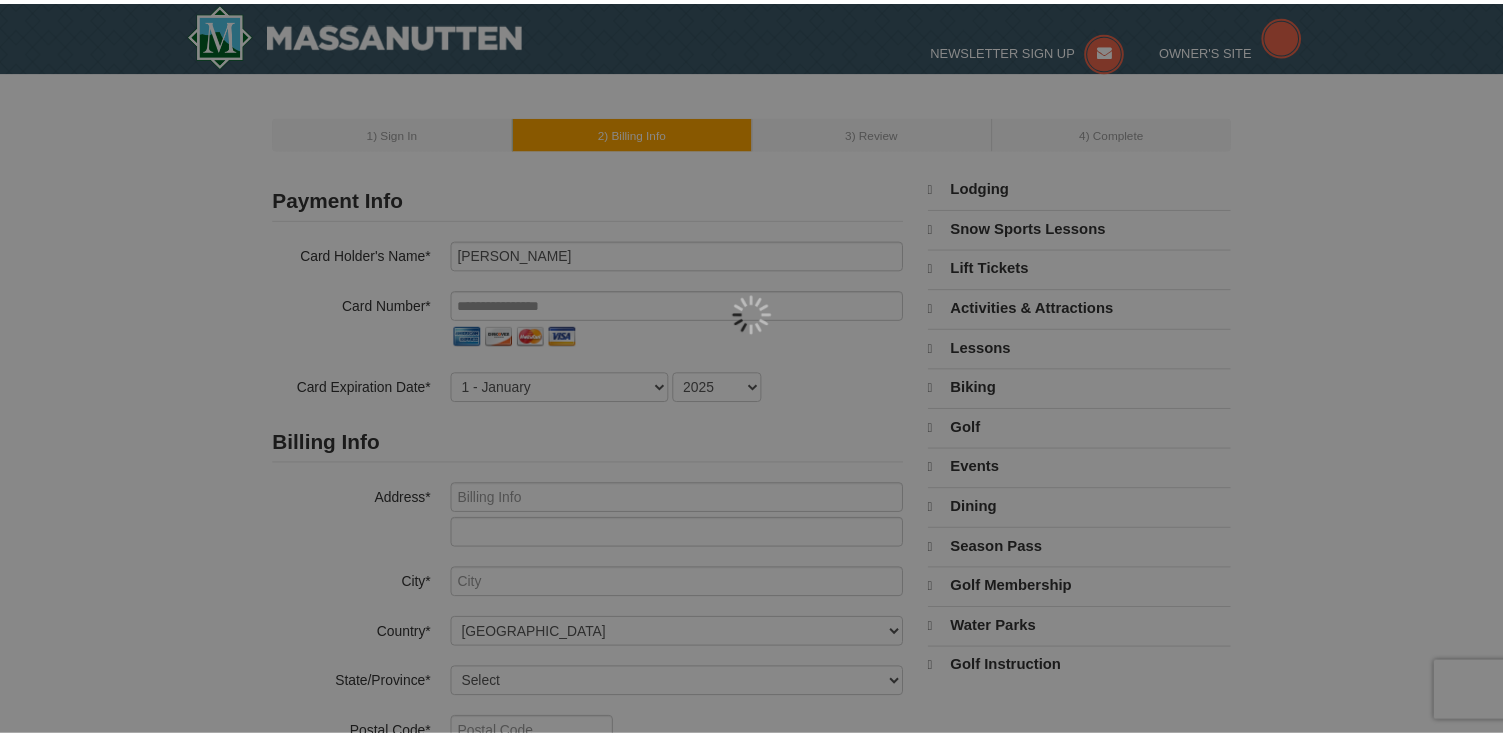 scroll, scrollTop: 0, scrollLeft: 0, axis: both 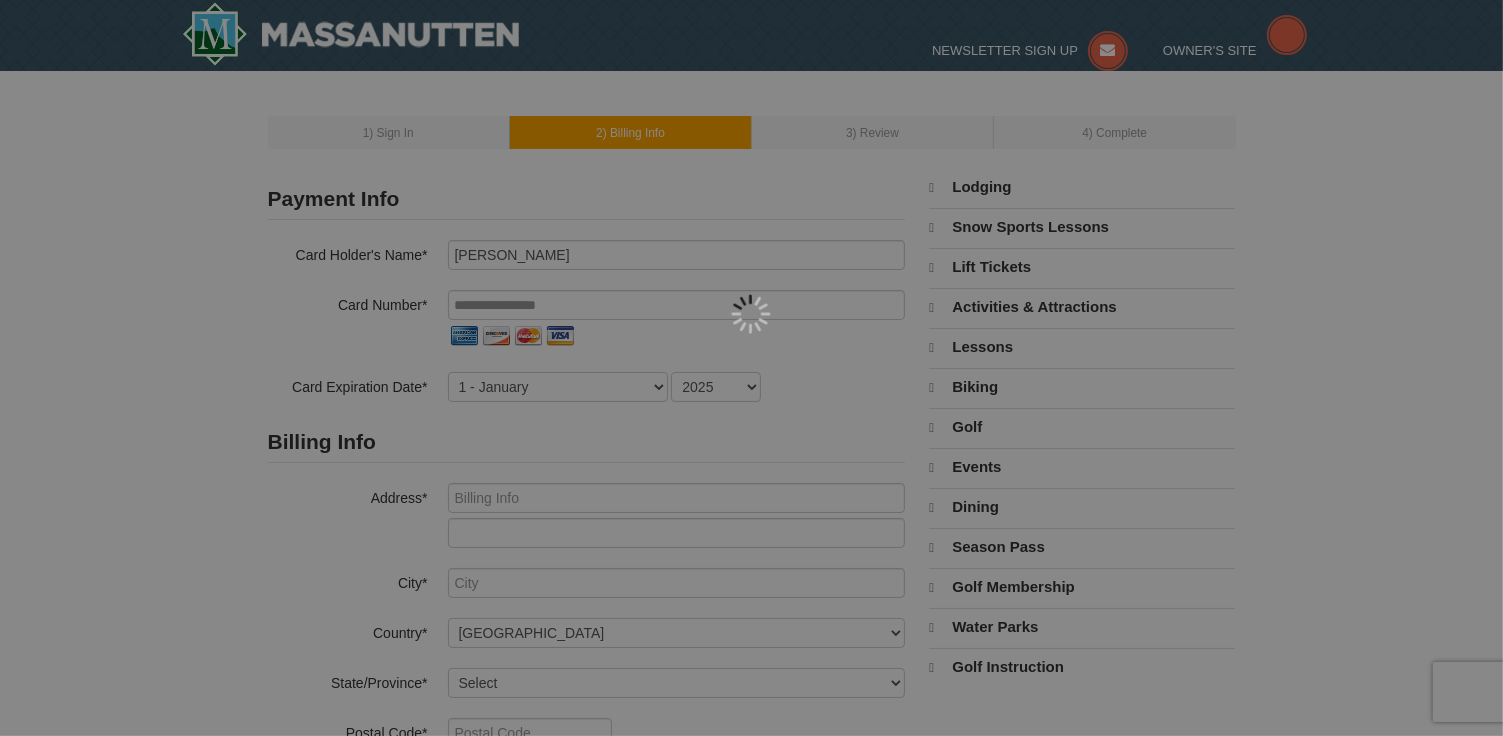 select on "7" 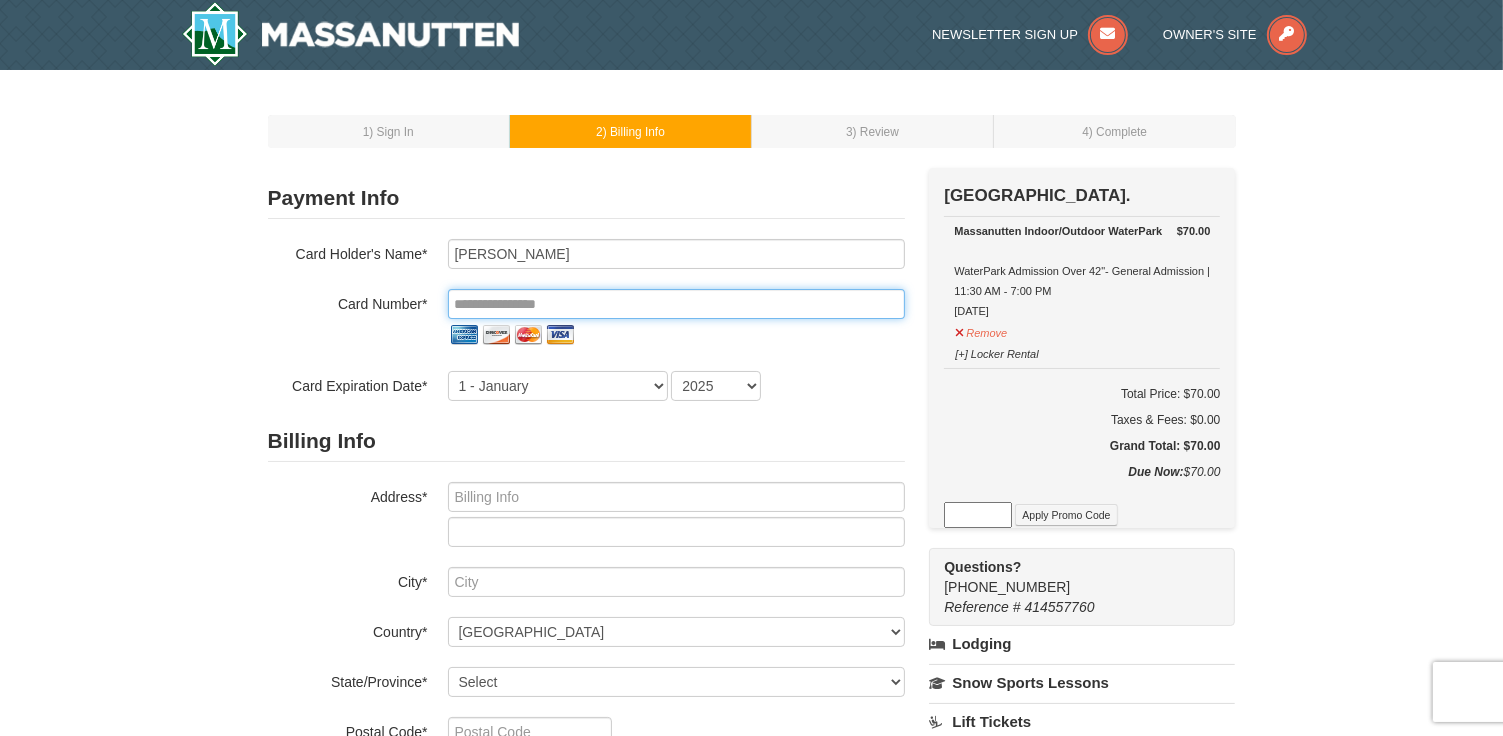 click at bounding box center [676, 304] 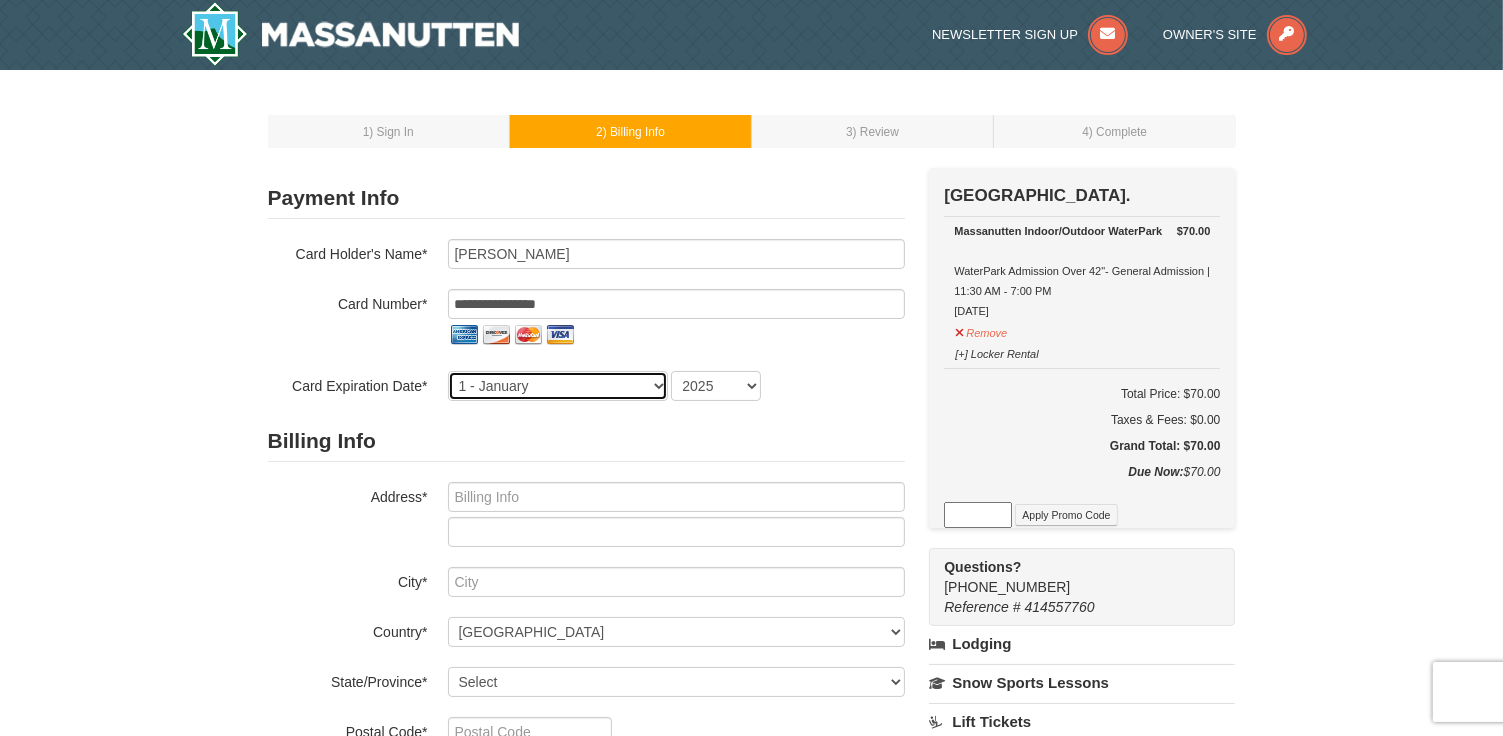 select on "3" 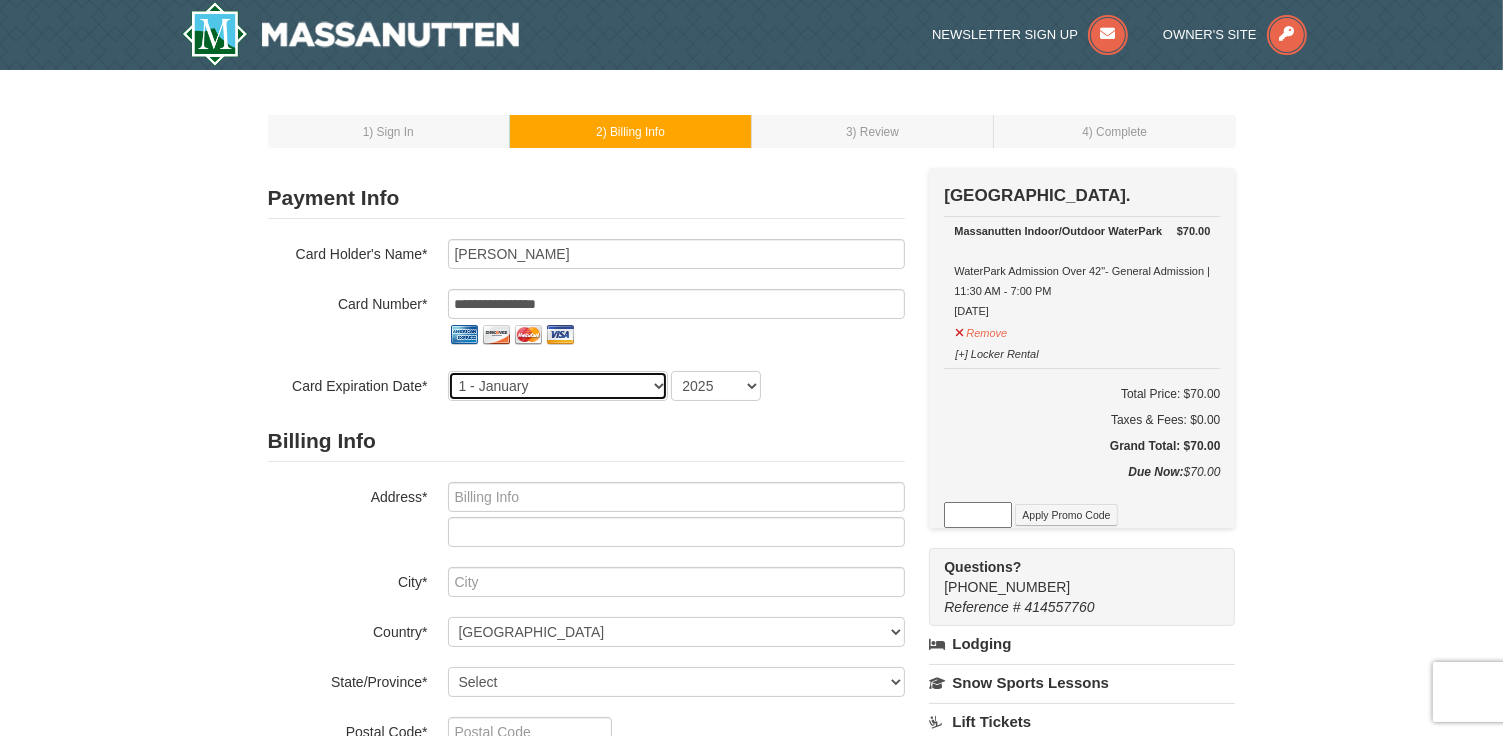 select on "2030" 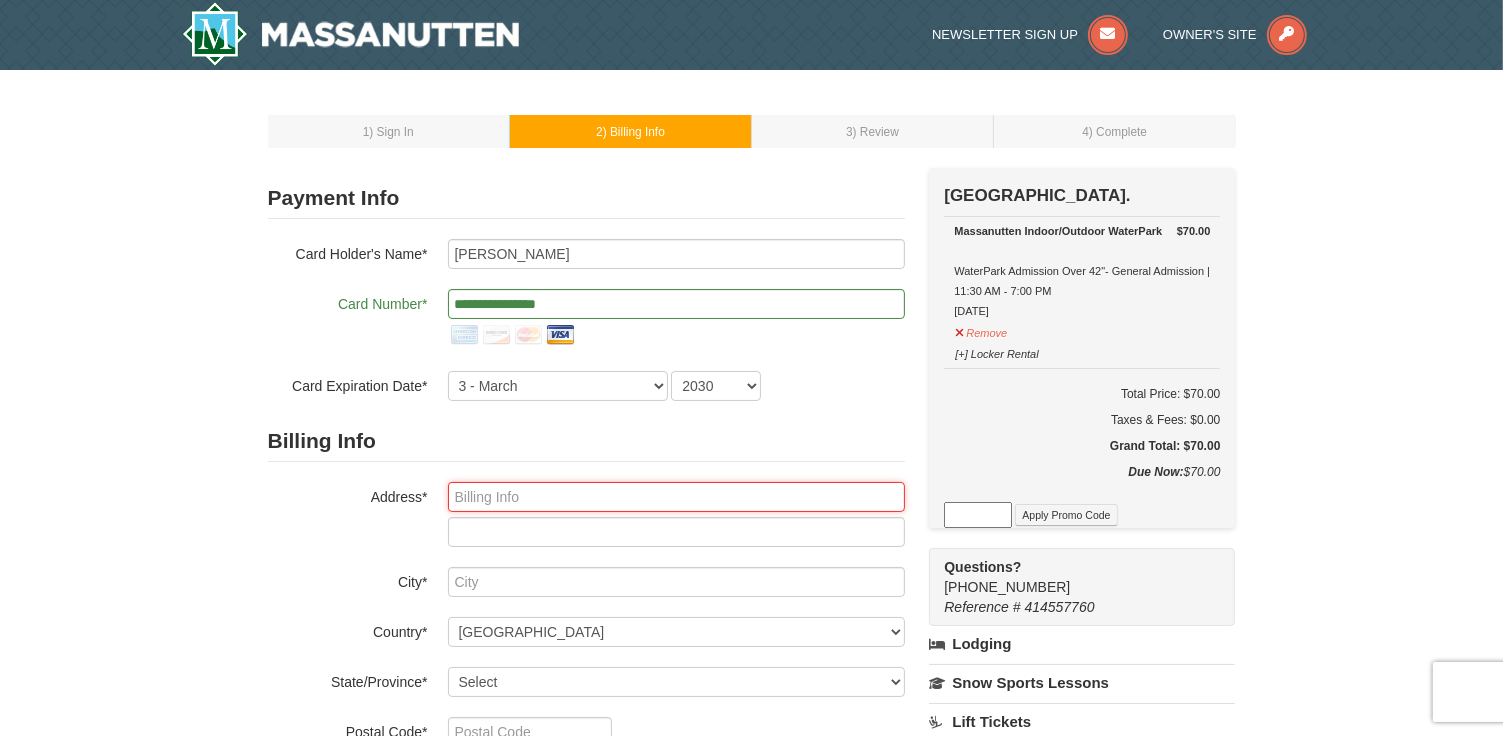 click at bounding box center [676, 497] 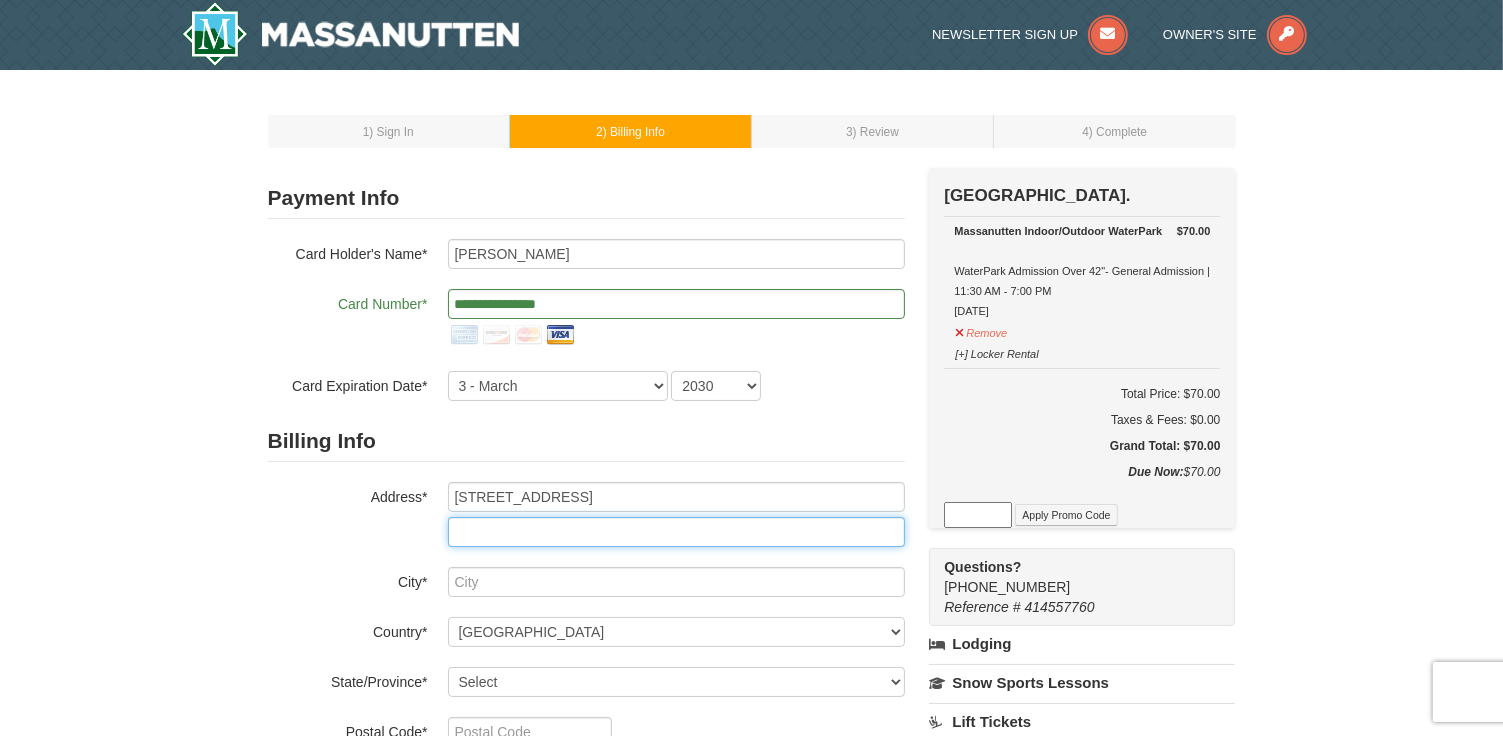 type on "Germantown, MD 20874" 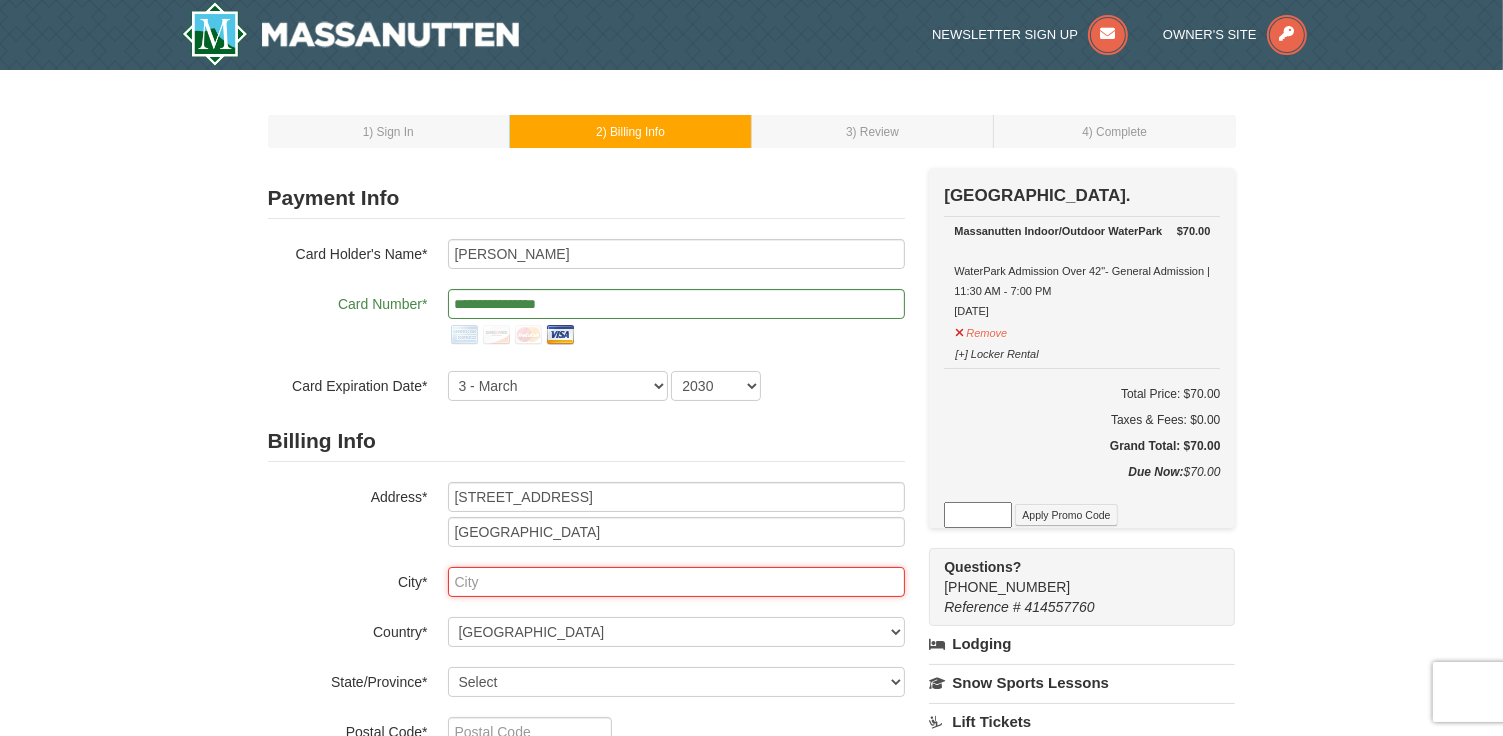 type on "Washington" 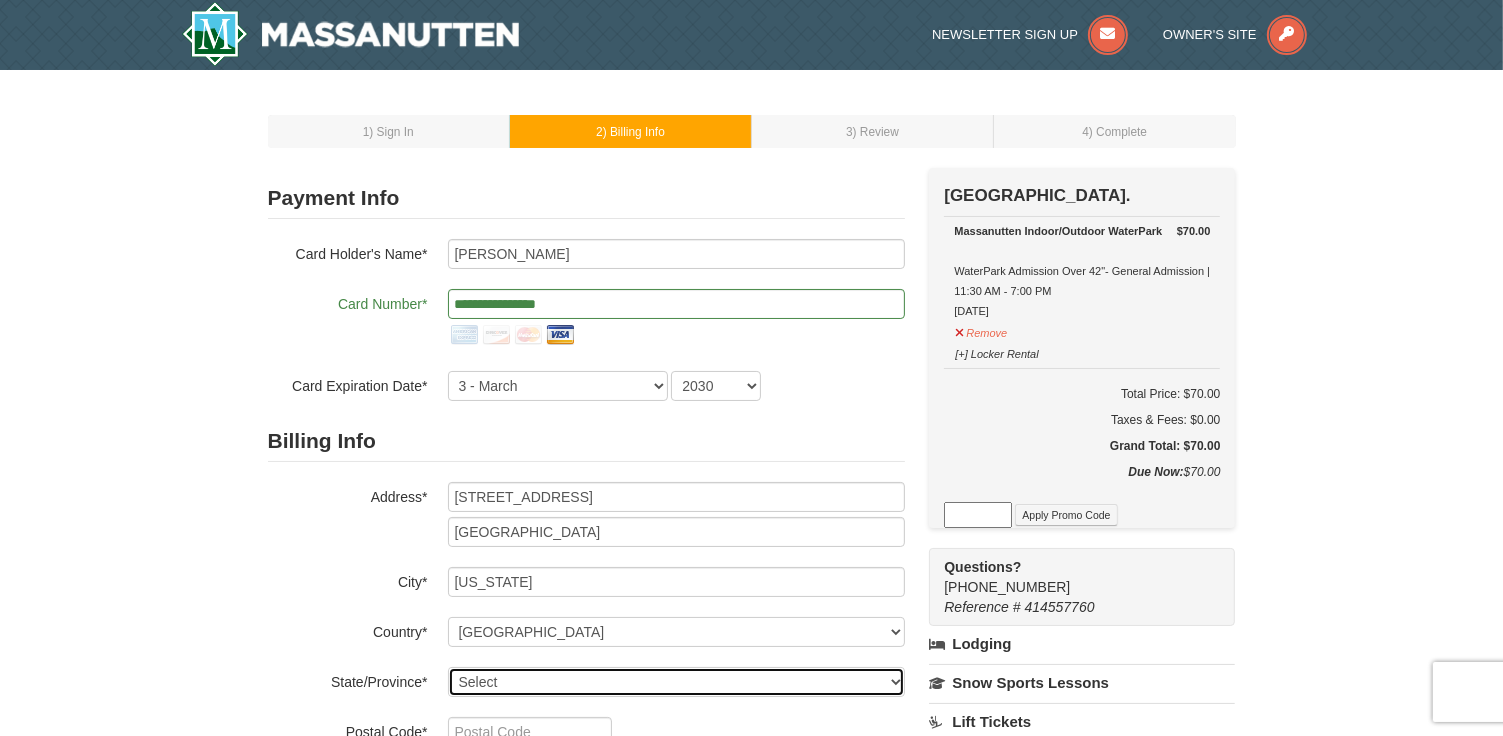 select on "DC" 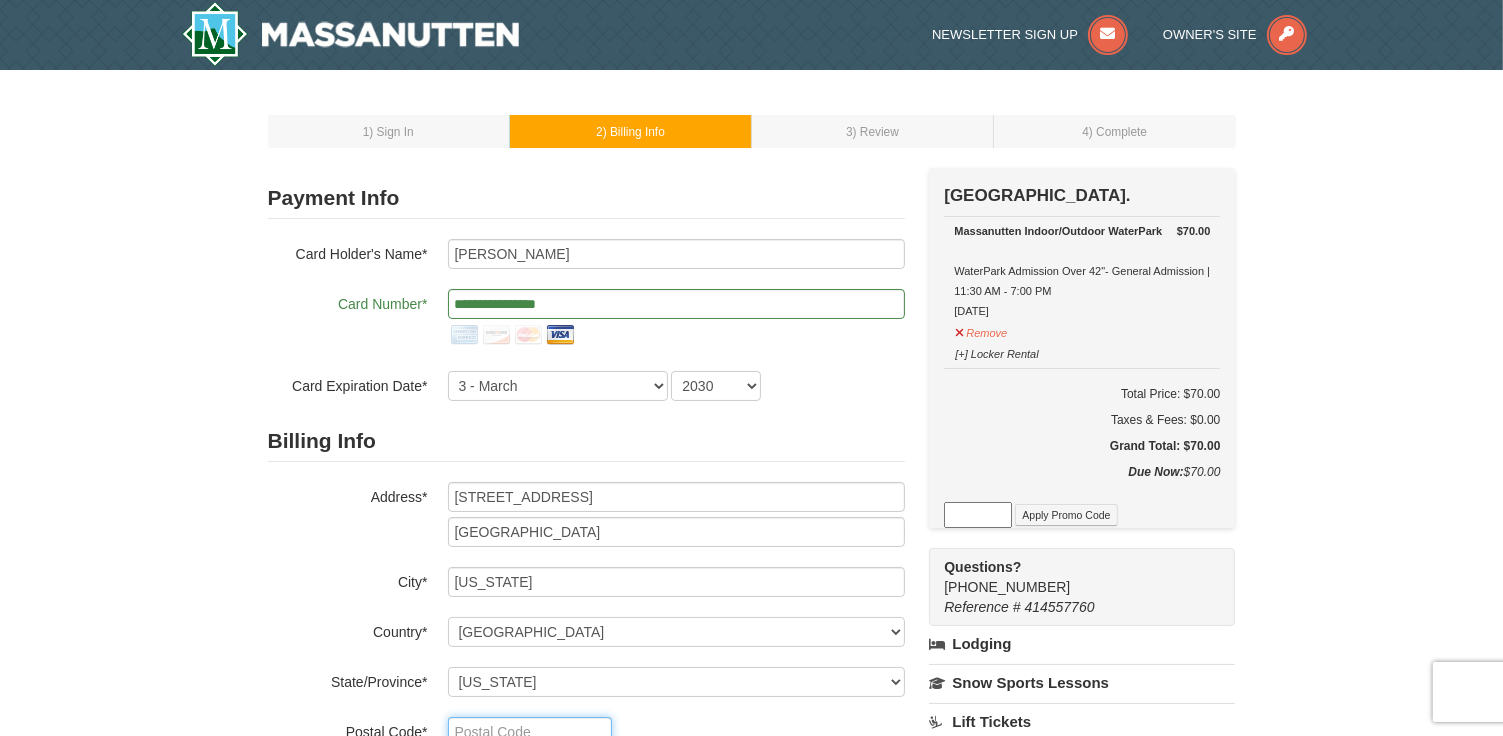 type on "20874" 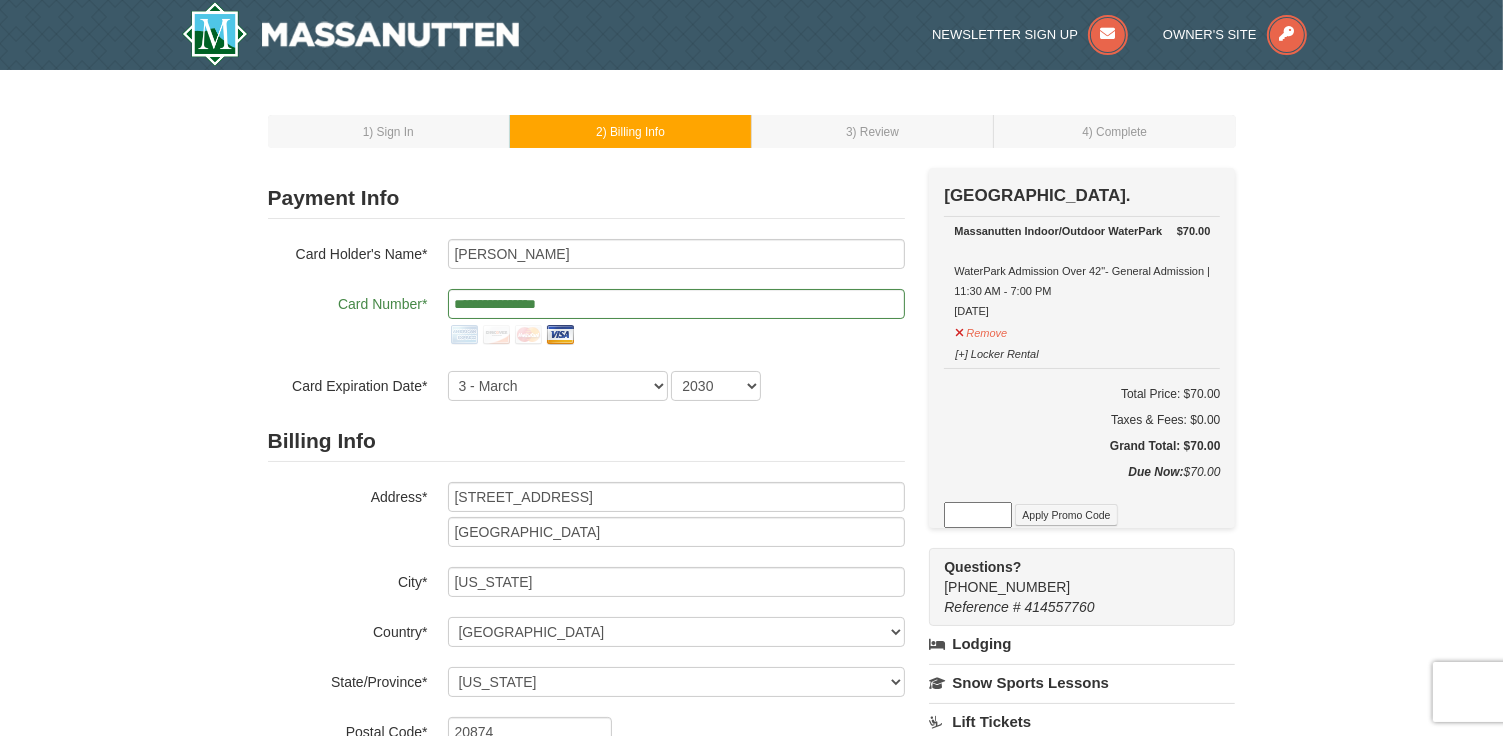 type on "301" 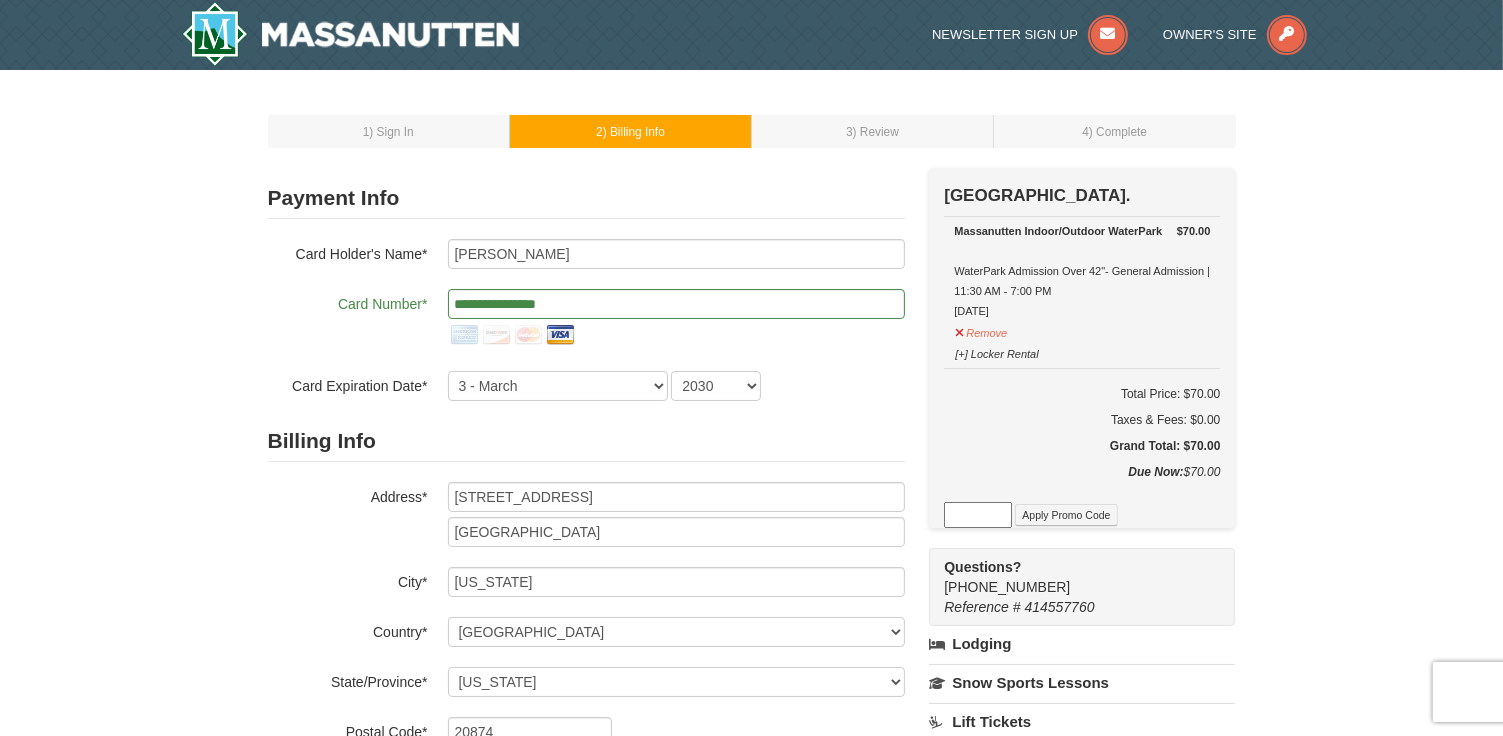 type on "6778" 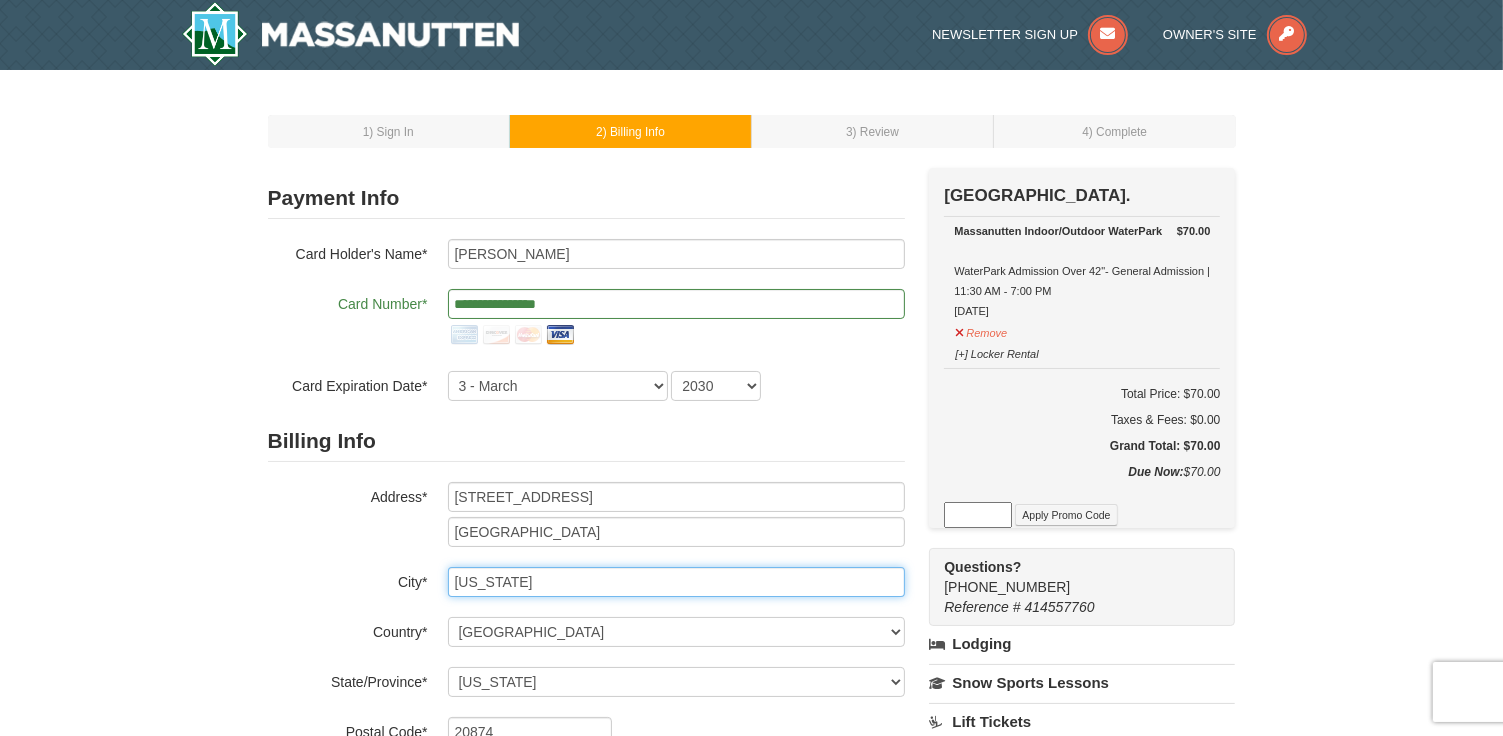 click on "Washington" at bounding box center [676, 582] 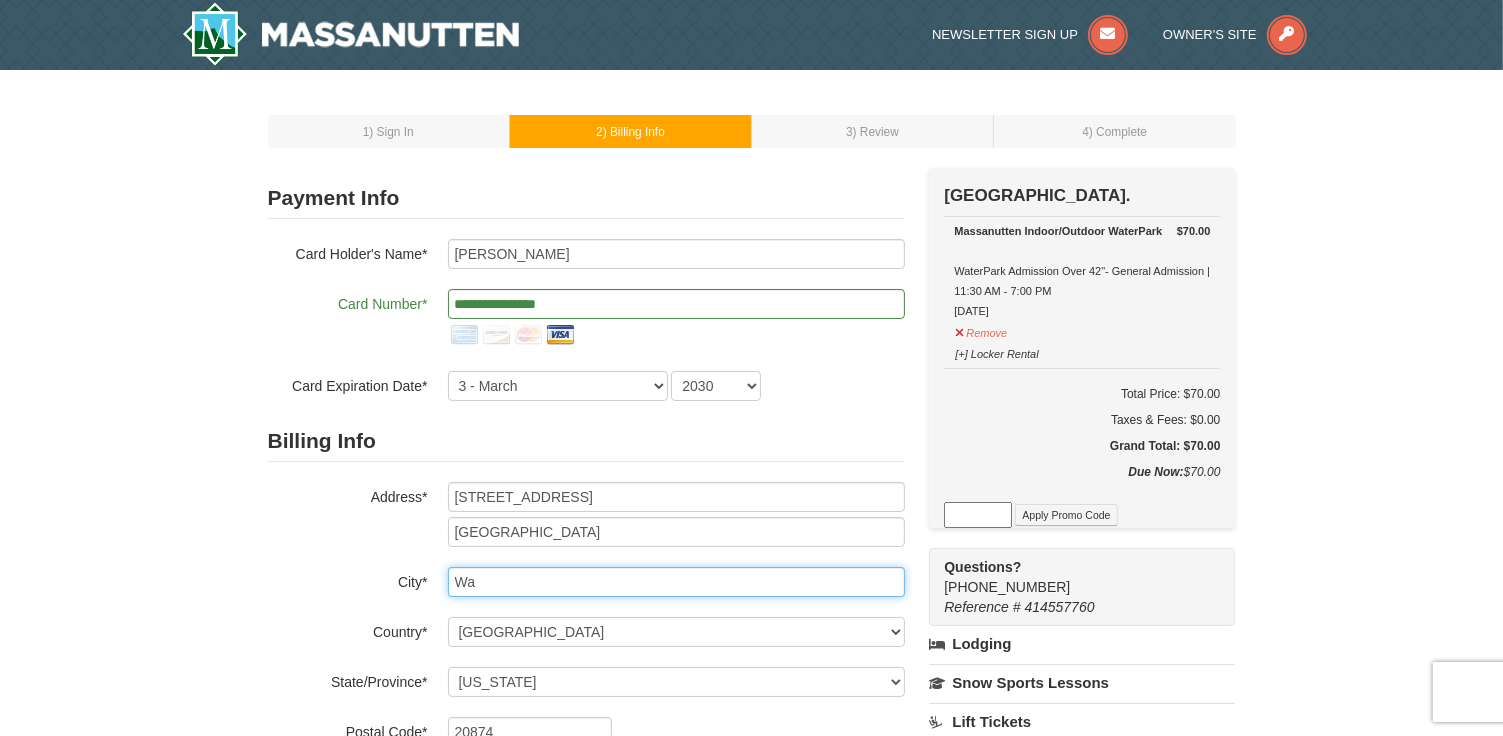 type on "W" 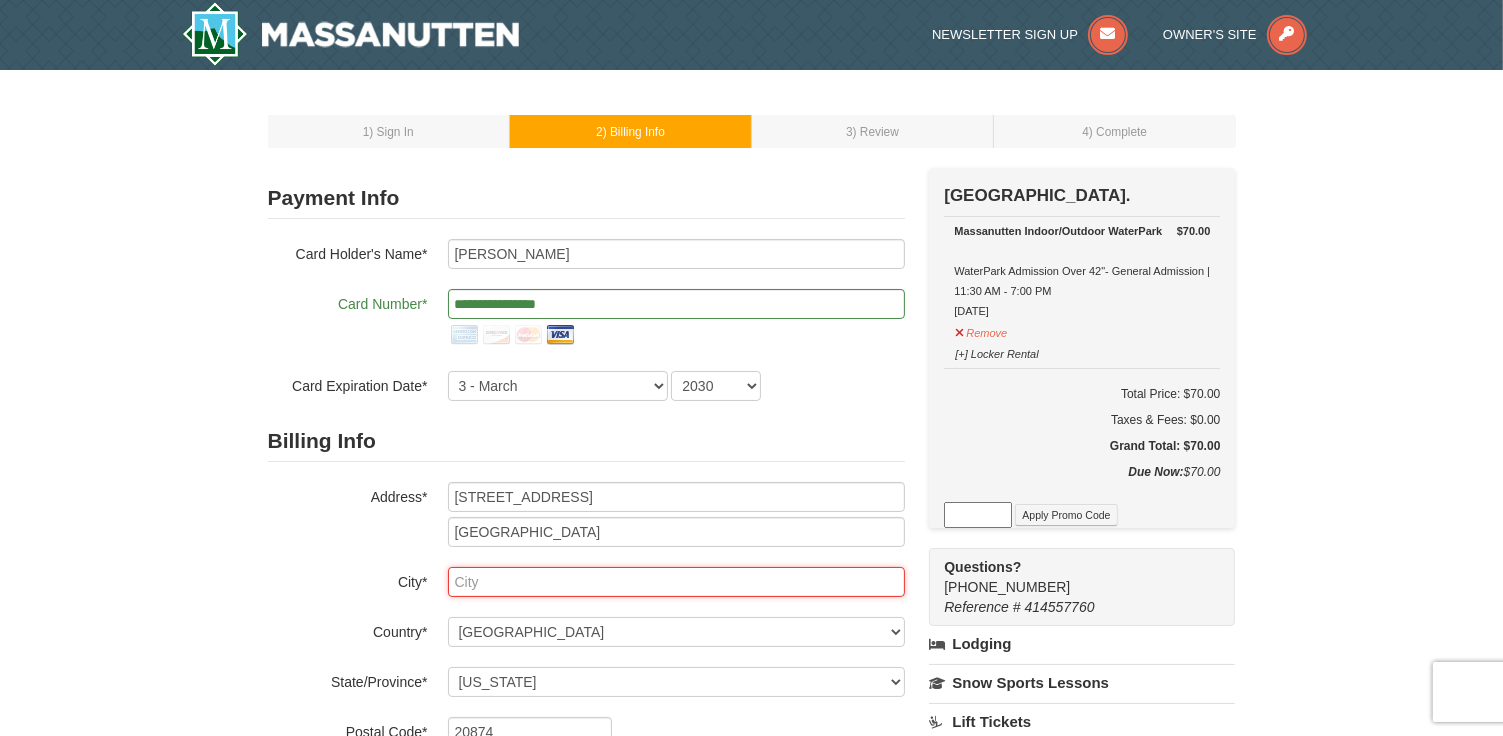 type 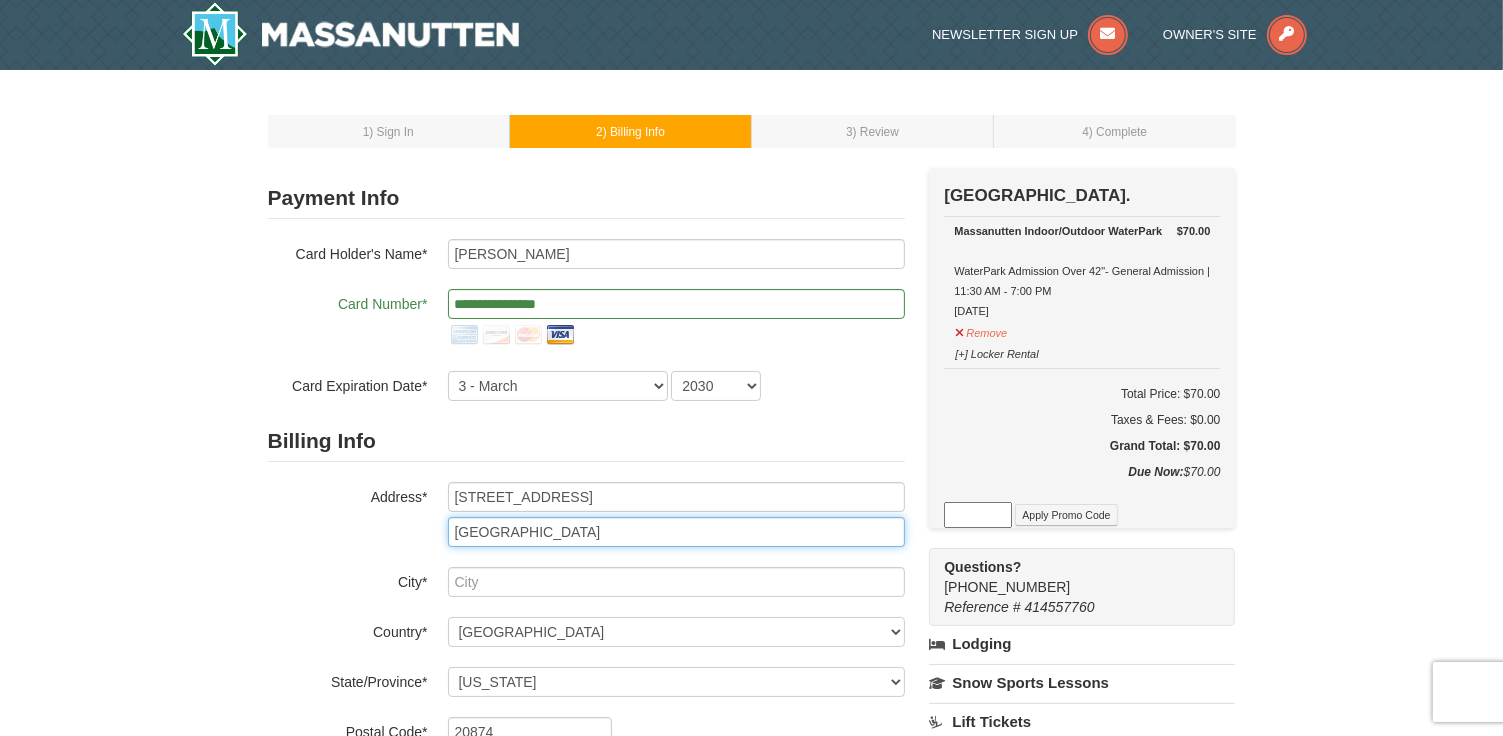click on "Germantown, MD 20874" at bounding box center [676, 532] 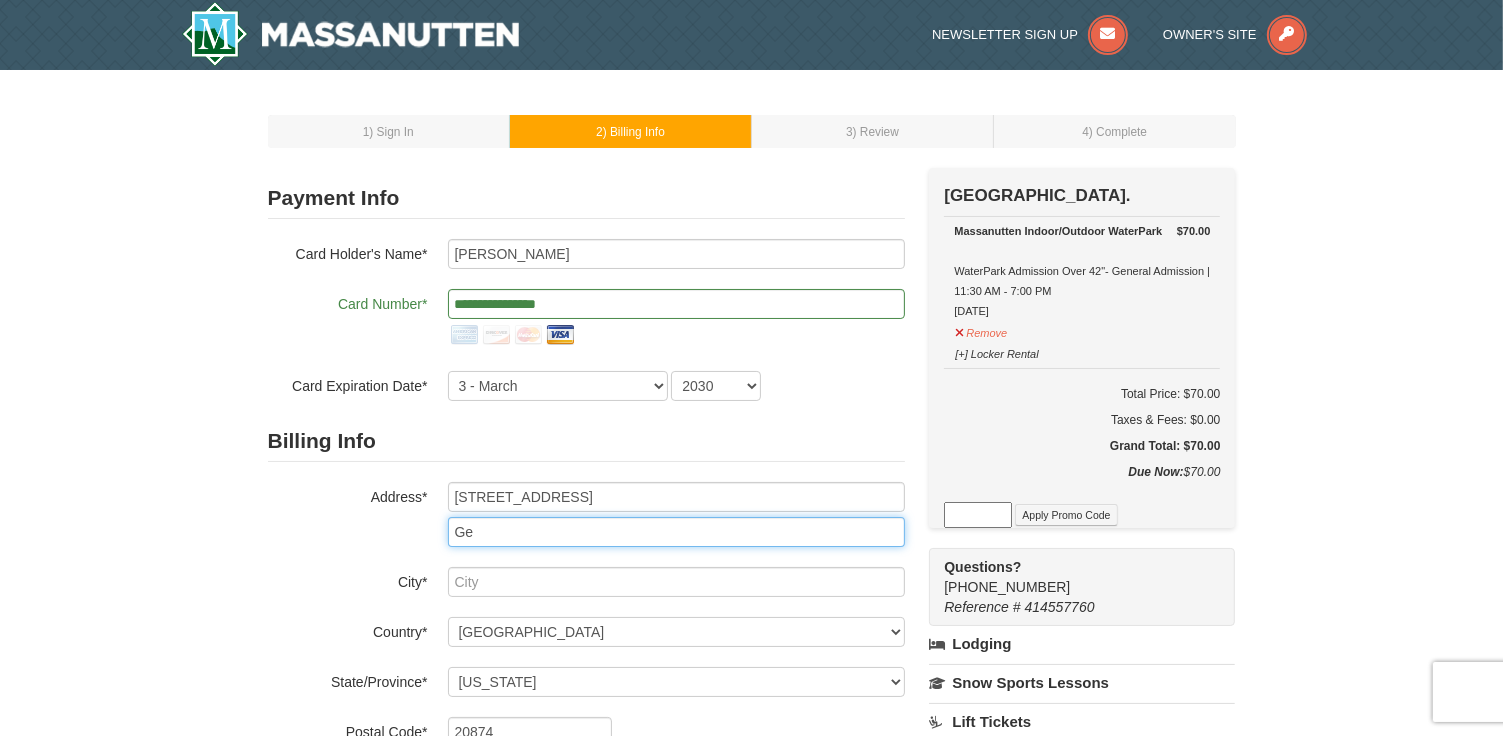 type on "G" 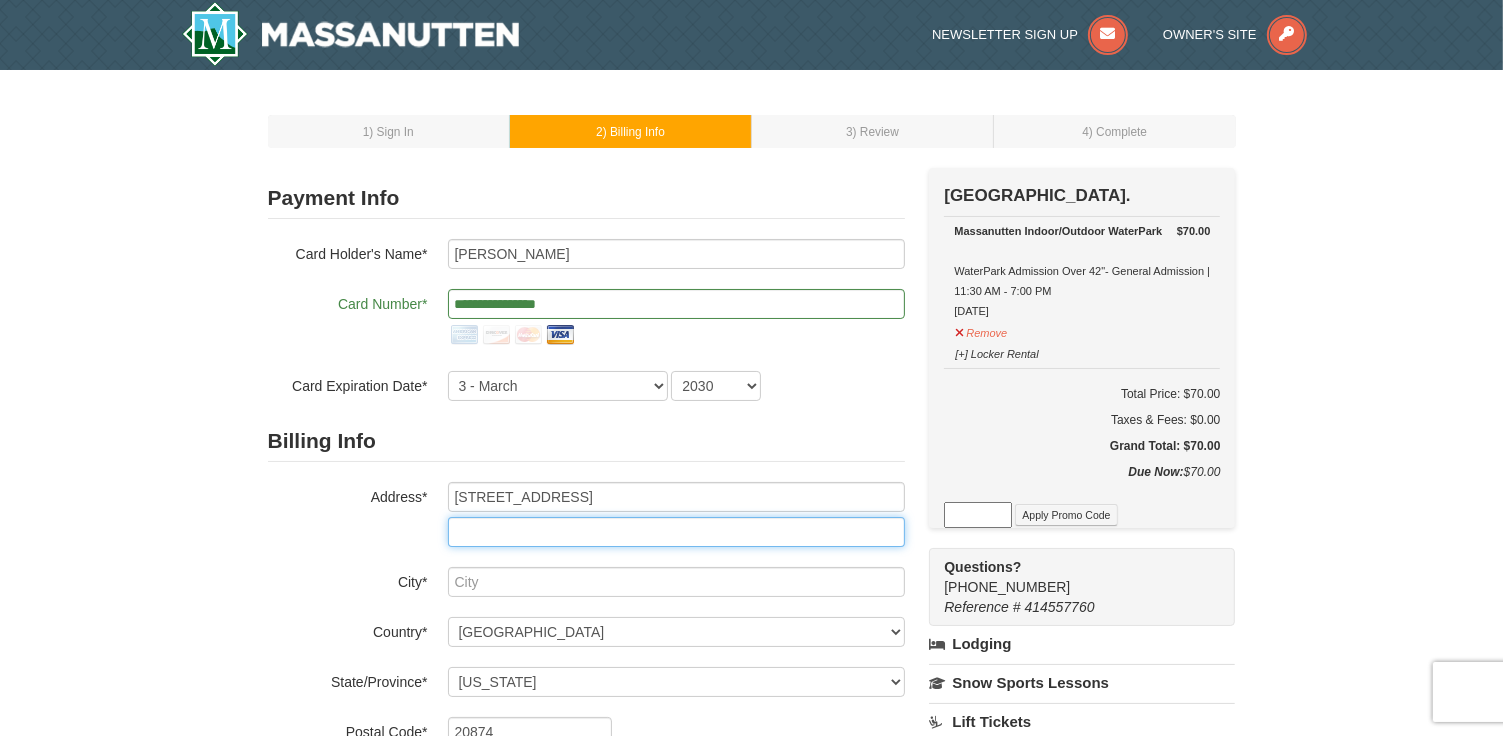type 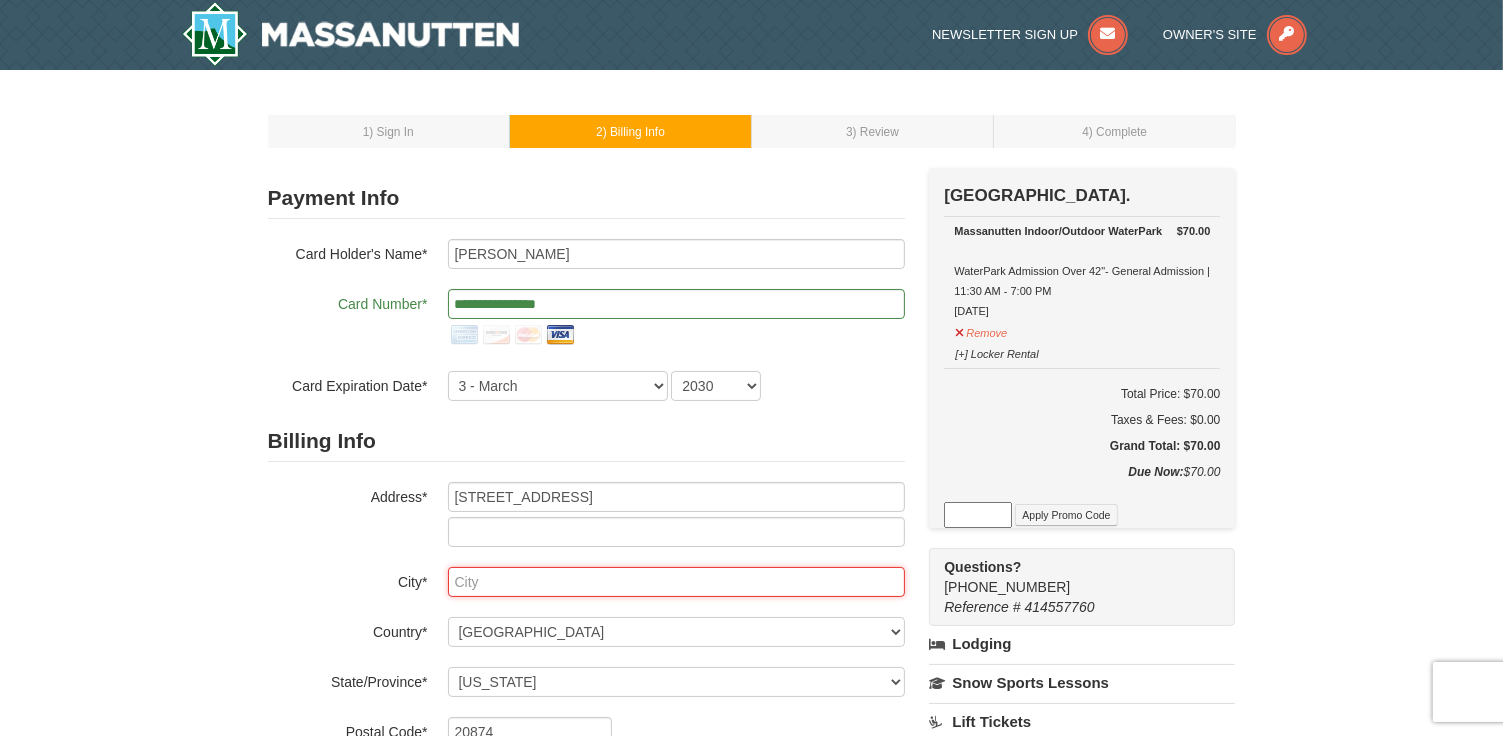 click at bounding box center (676, 582) 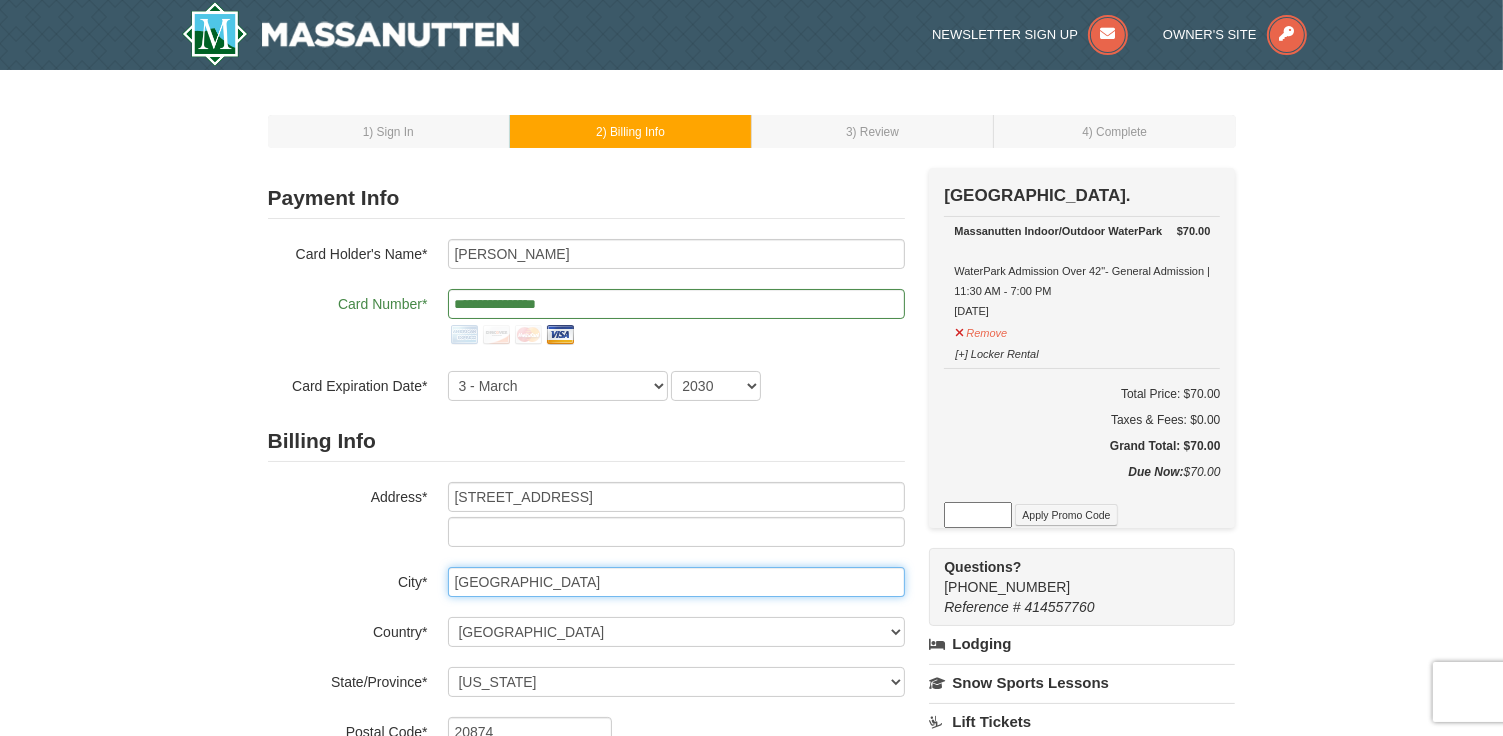type on "Germantown" 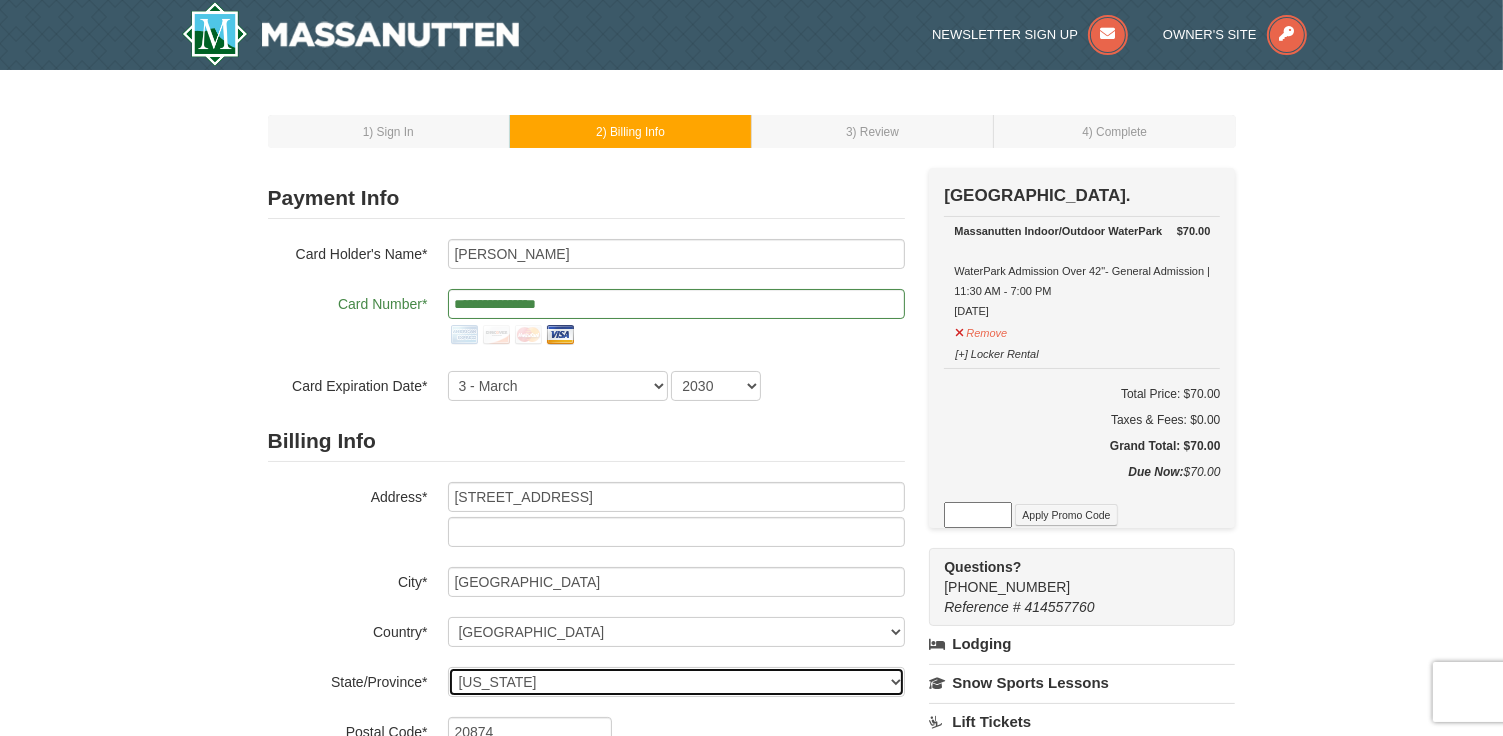 click on "Select Alabama Alaska American Samoa Arizona Arkansas California Colorado Connecticut Delaware District Of Columbia Federated States Of Micronesia Florida Georgia Guam Hawaii Idaho Illinois Indiana Iowa Kansas Kentucky Louisiana Maine Marshall Islands Maryland Massachusetts Michigan Minnesota Mississippi Missouri Montana Nebraska Nevada New Hampshire New Jersey New Mexico New York North Carolina North Dakota Northern Mariana Islands Ohio Oklahoma Oregon Palau Pennsylvania Puerto Rico Rhode Island South Carolina South Dakota Tennessee Texas Utah Vermont Virgin Islands Virginia Washington West Virginia Wisconsin Wyoming" at bounding box center [676, 682] 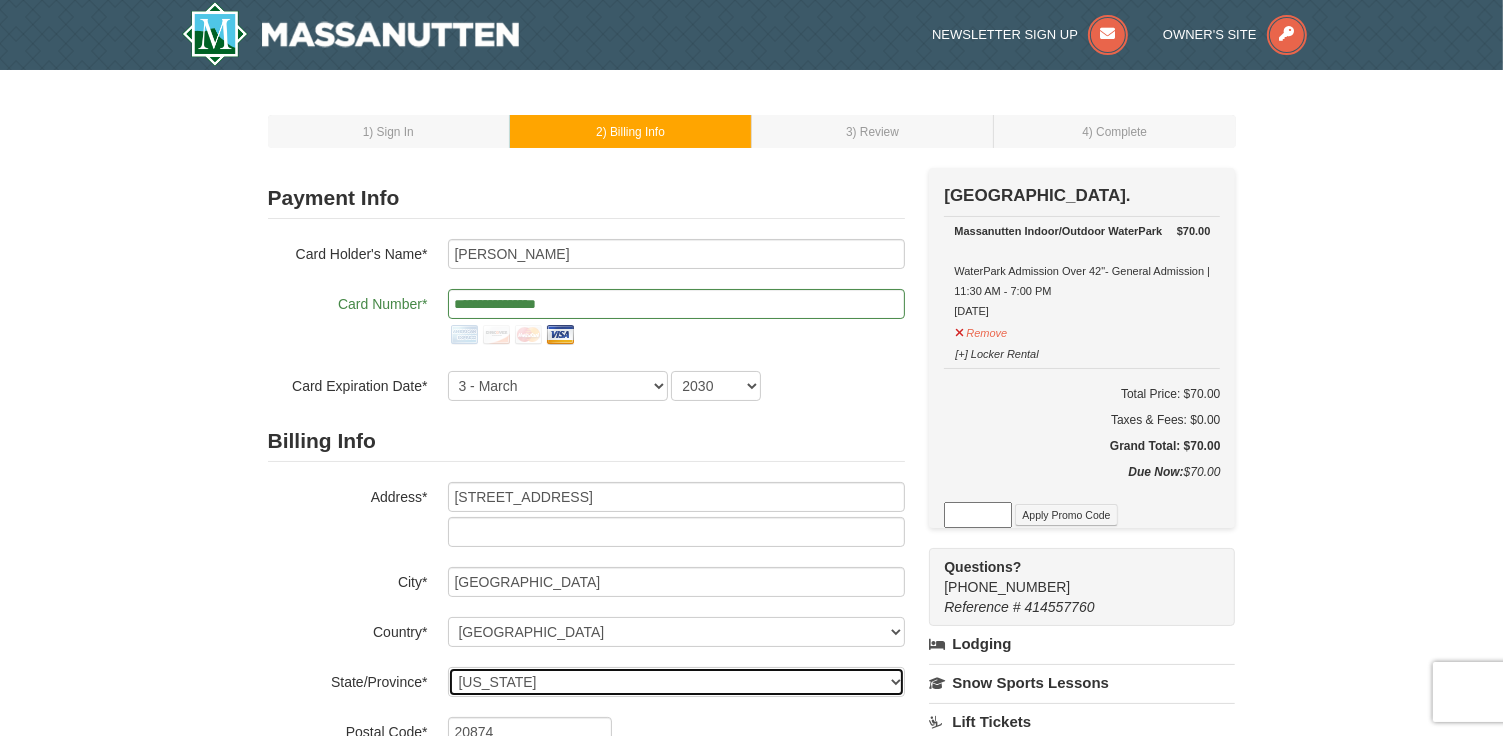 select on "MD" 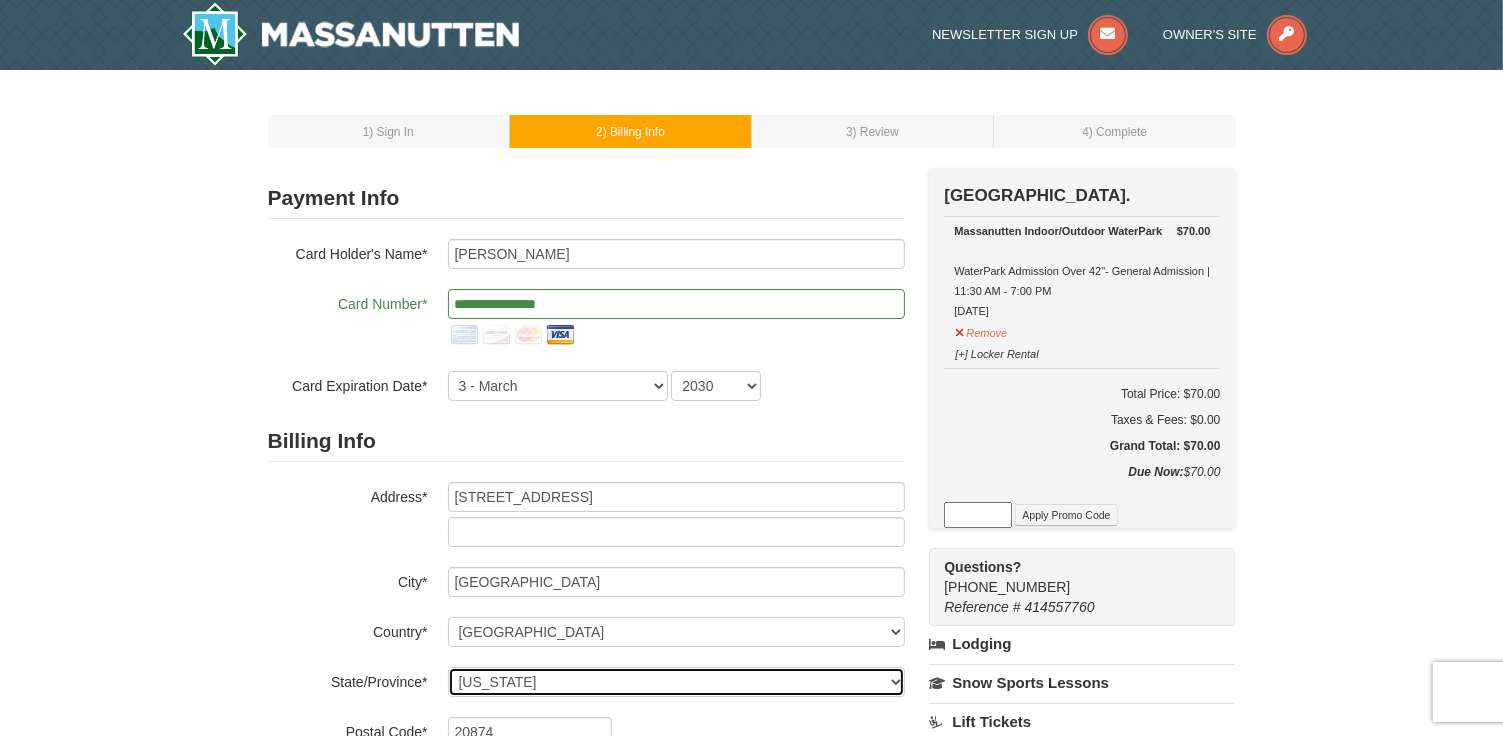 click on "Select Alabama Alaska American Samoa Arizona Arkansas California Colorado Connecticut Delaware District Of Columbia Federated States Of Micronesia Florida Georgia Guam Hawaii Idaho Illinois Indiana Iowa Kansas Kentucky Louisiana Maine Marshall Islands Maryland Massachusetts Michigan Minnesota Mississippi Missouri Montana Nebraska Nevada New Hampshire New Jersey New Mexico New York North Carolina North Dakota Northern Mariana Islands Ohio Oklahoma Oregon Palau Pennsylvania Puerto Rico Rhode Island South Carolina South Dakota Tennessee Texas Utah Vermont Virgin Islands Virginia Washington West Virginia Wisconsin Wyoming" at bounding box center (676, 682) 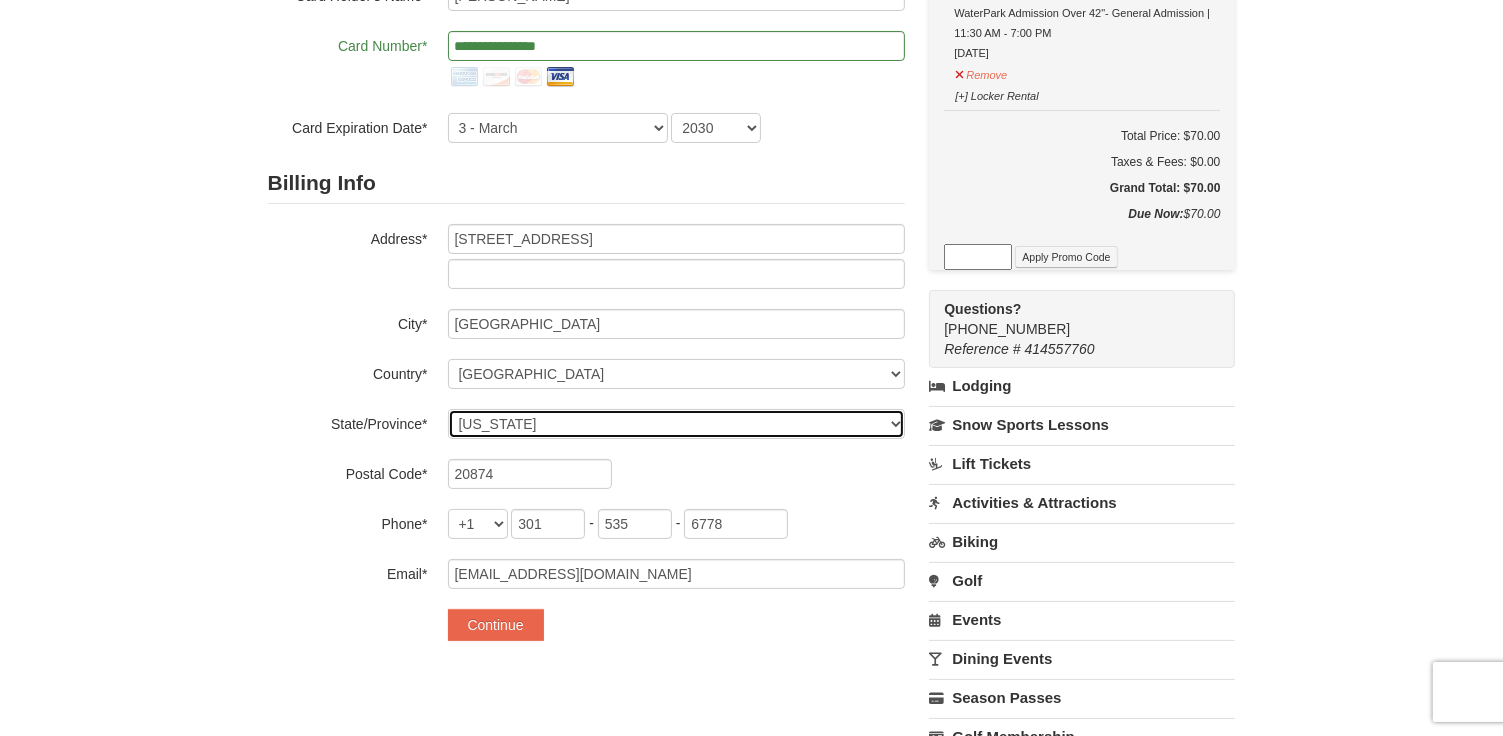 scroll, scrollTop: 300, scrollLeft: 0, axis: vertical 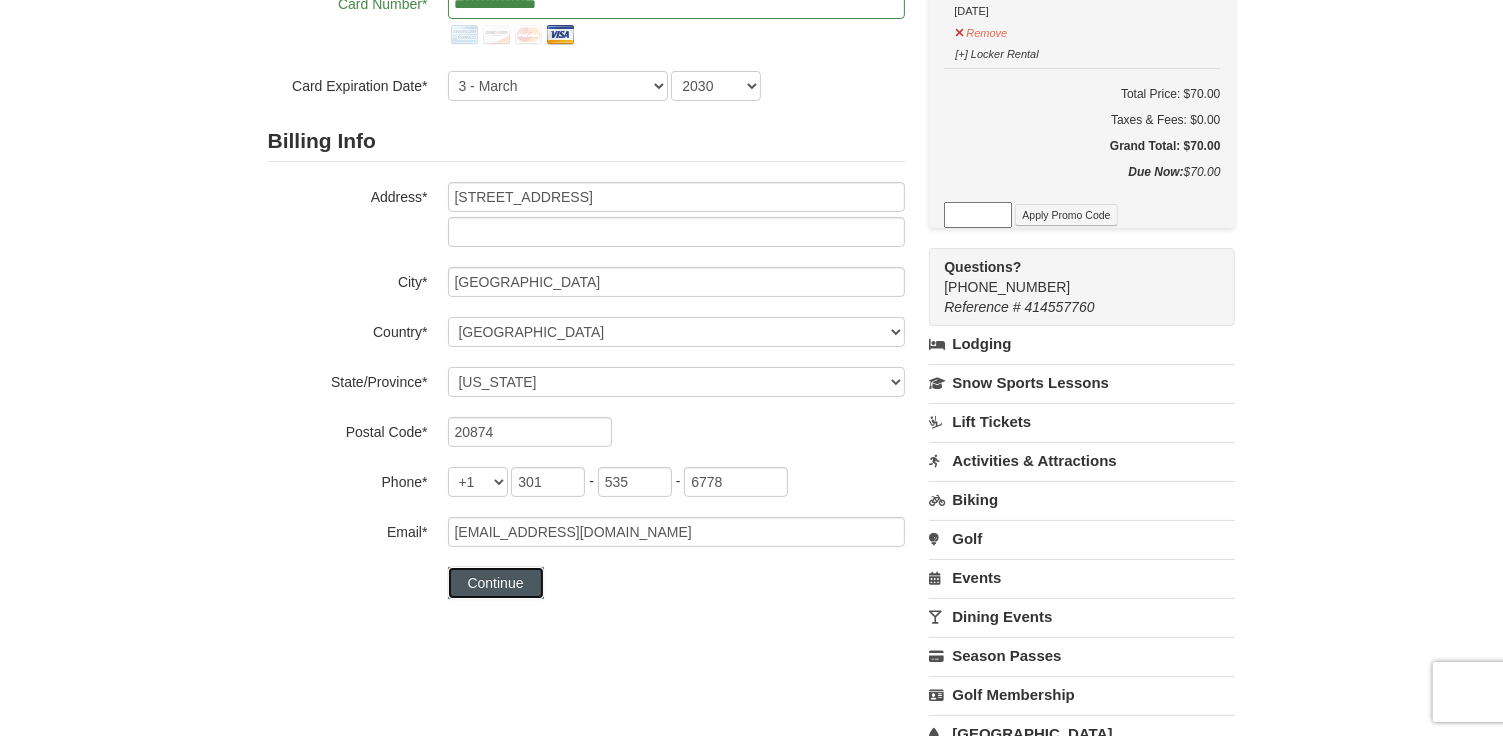 click on "Continue" at bounding box center [496, 583] 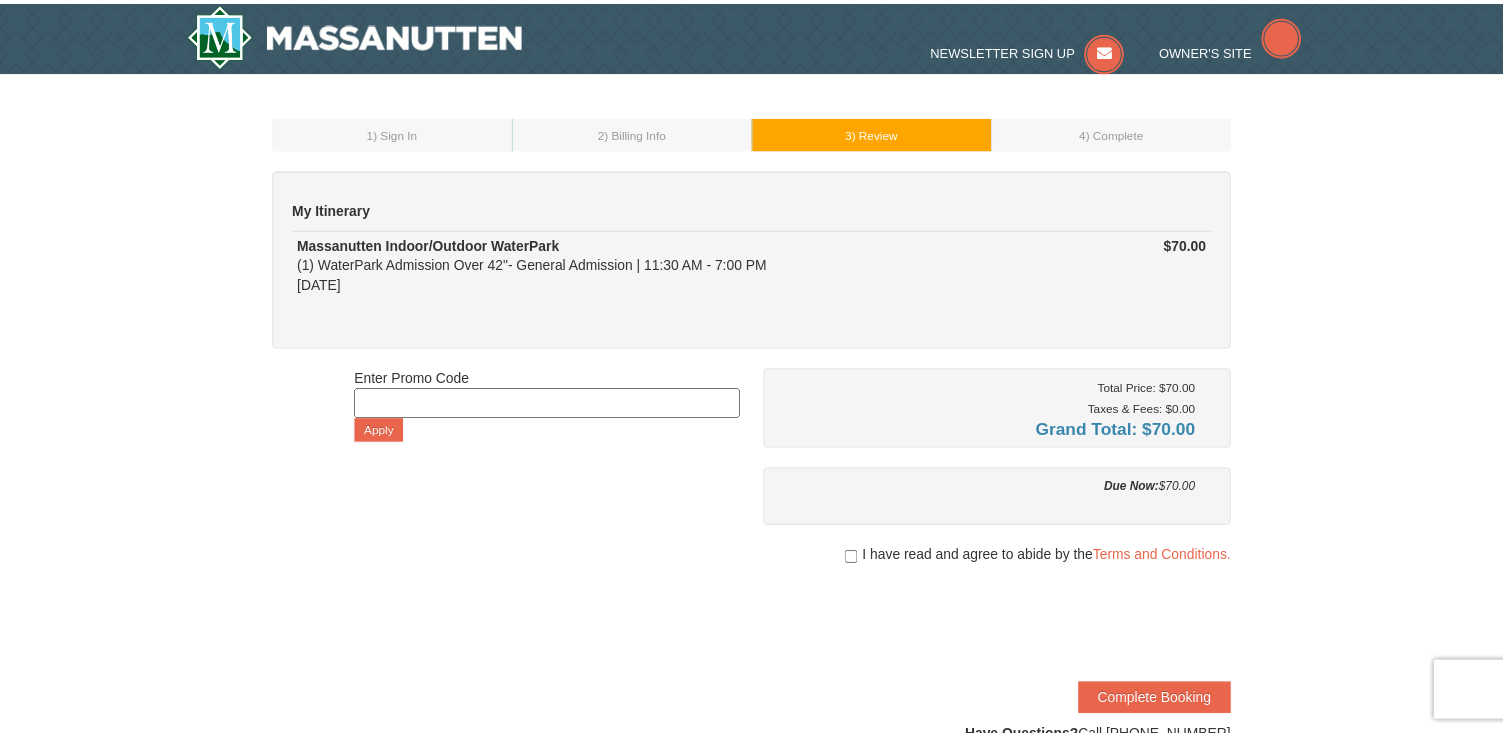 scroll, scrollTop: 0, scrollLeft: 0, axis: both 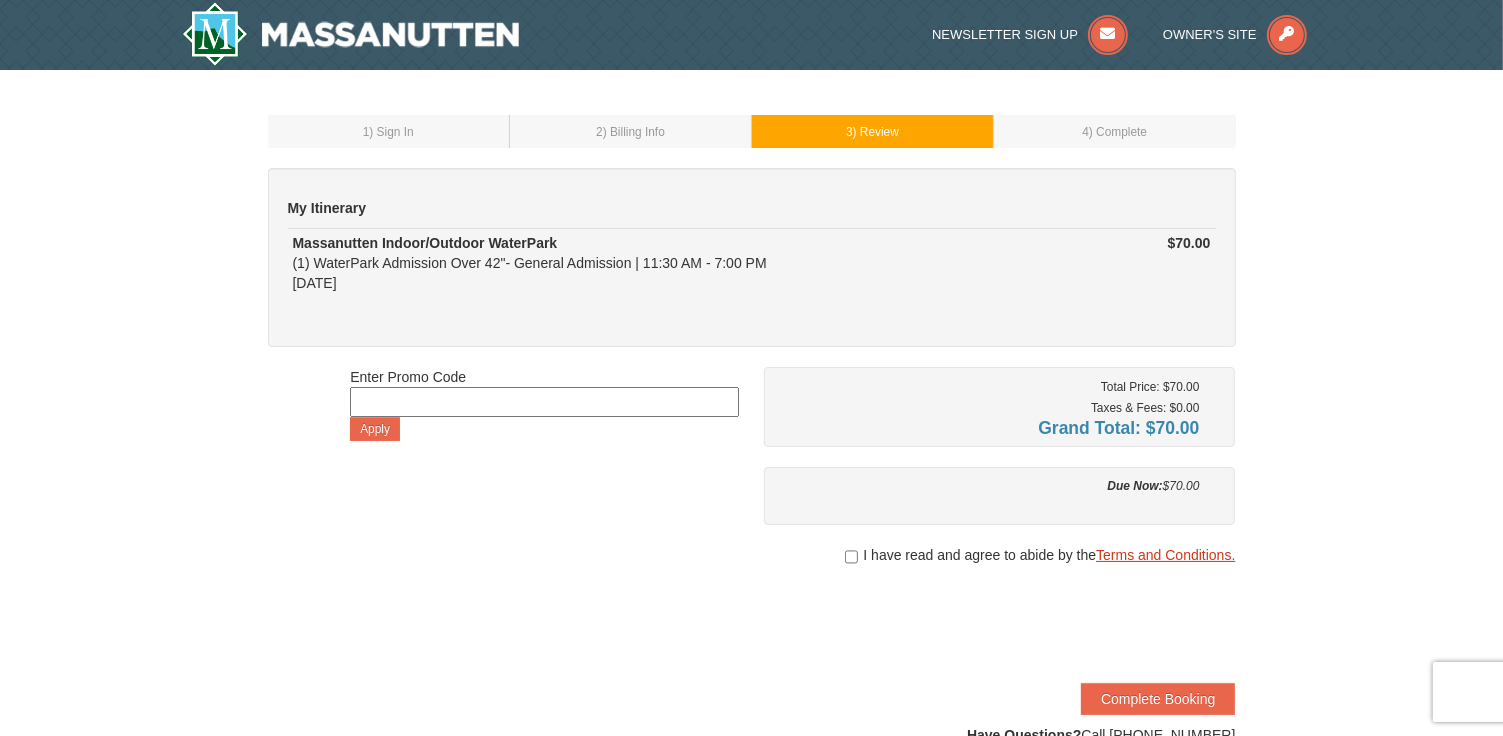 click on "Terms and Conditions." at bounding box center [1165, 555] 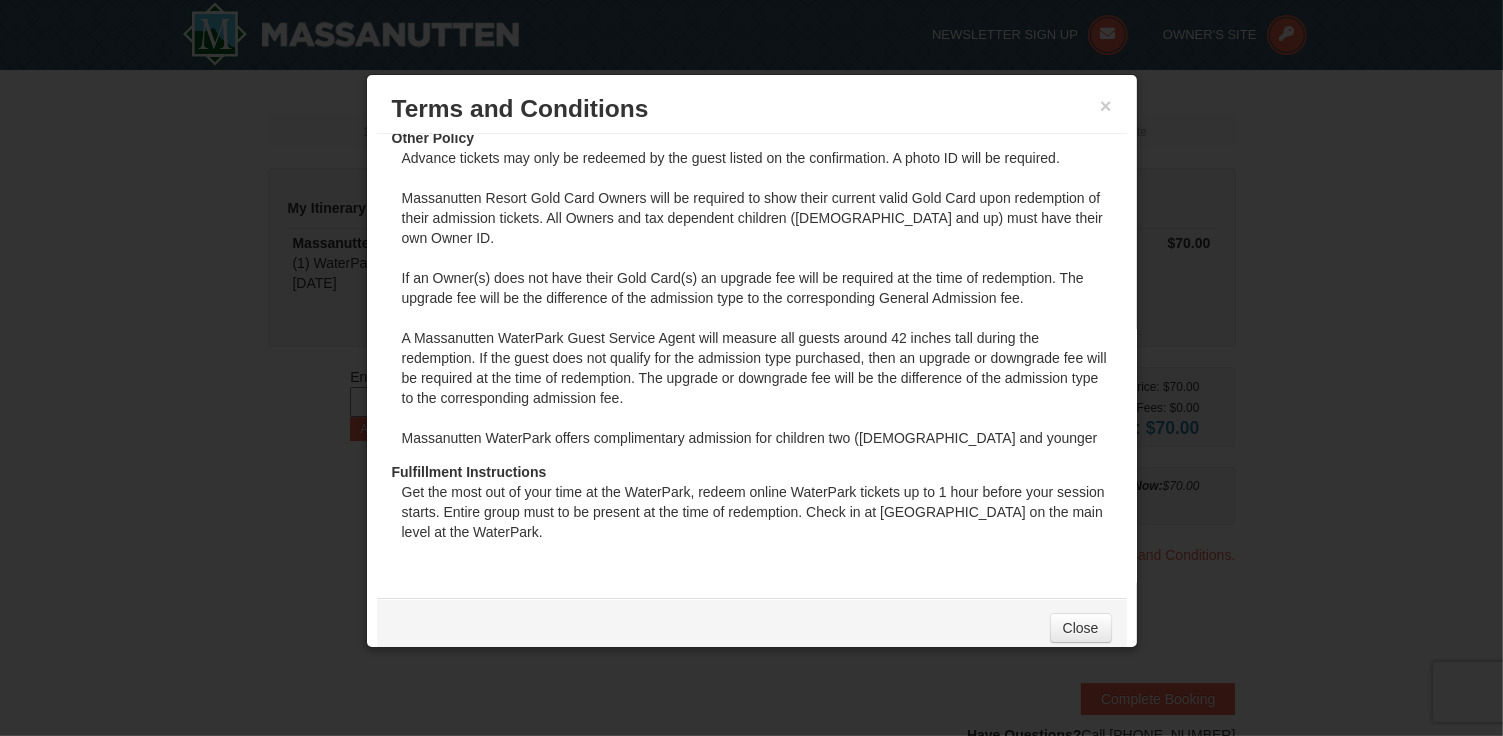 scroll, scrollTop: 265, scrollLeft: 0, axis: vertical 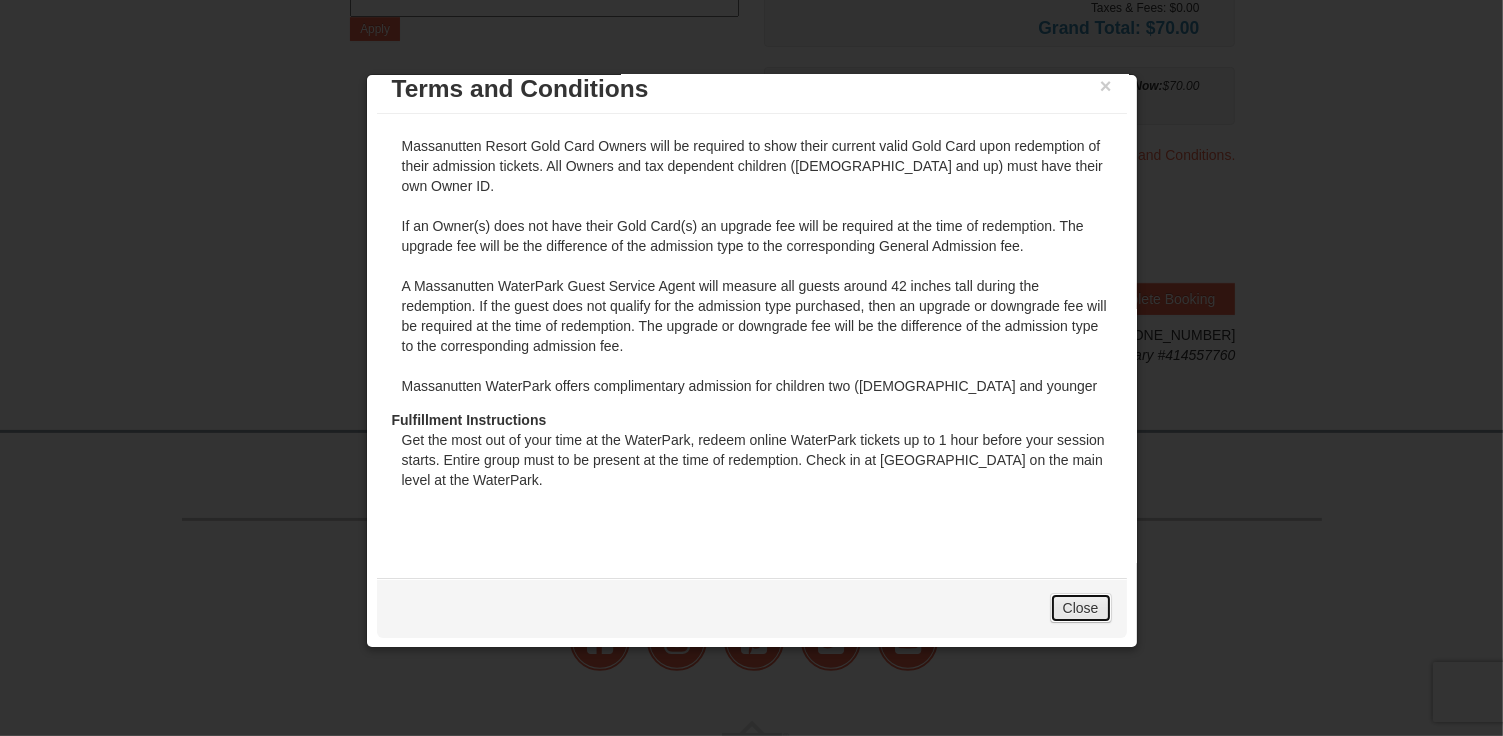 click on "Close" at bounding box center (1081, 608) 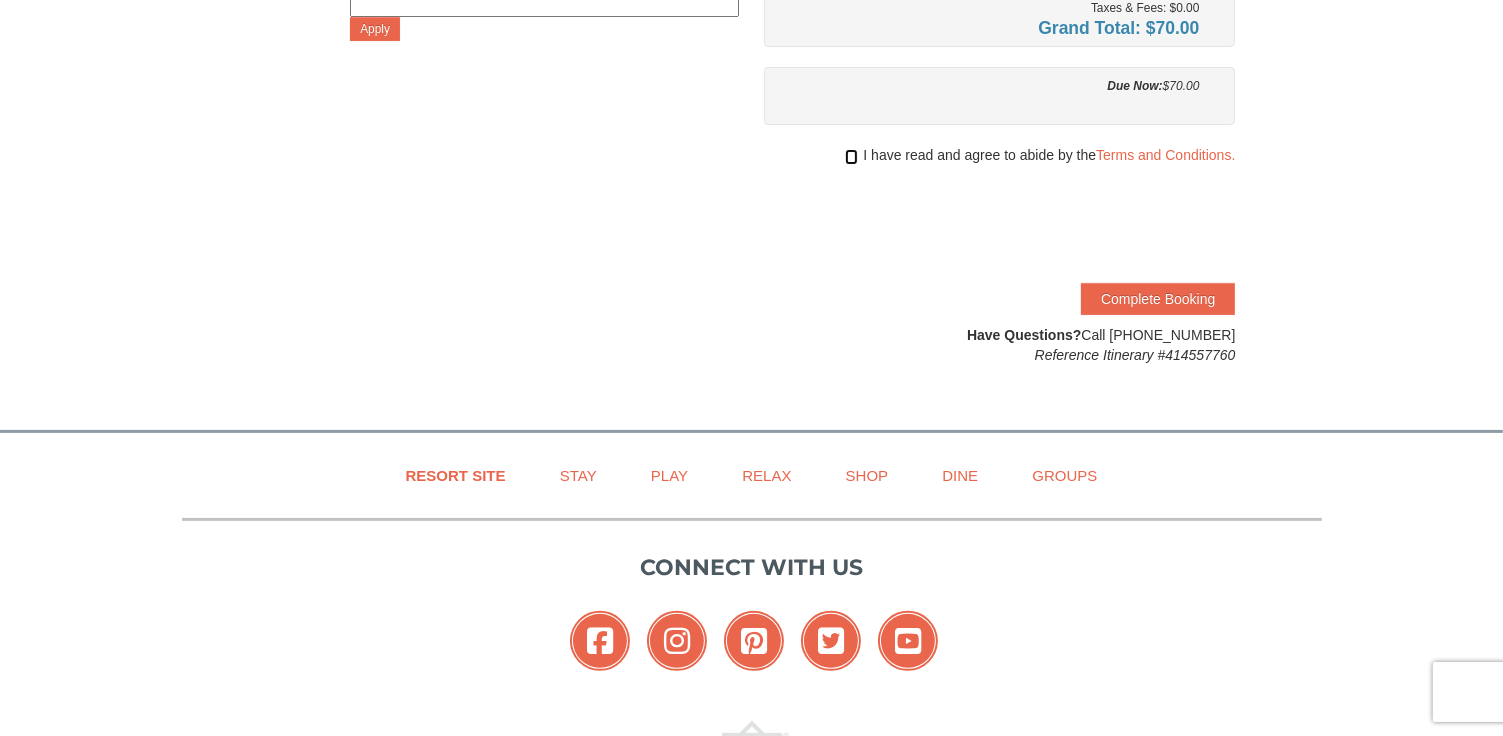 click at bounding box center [851, 157] 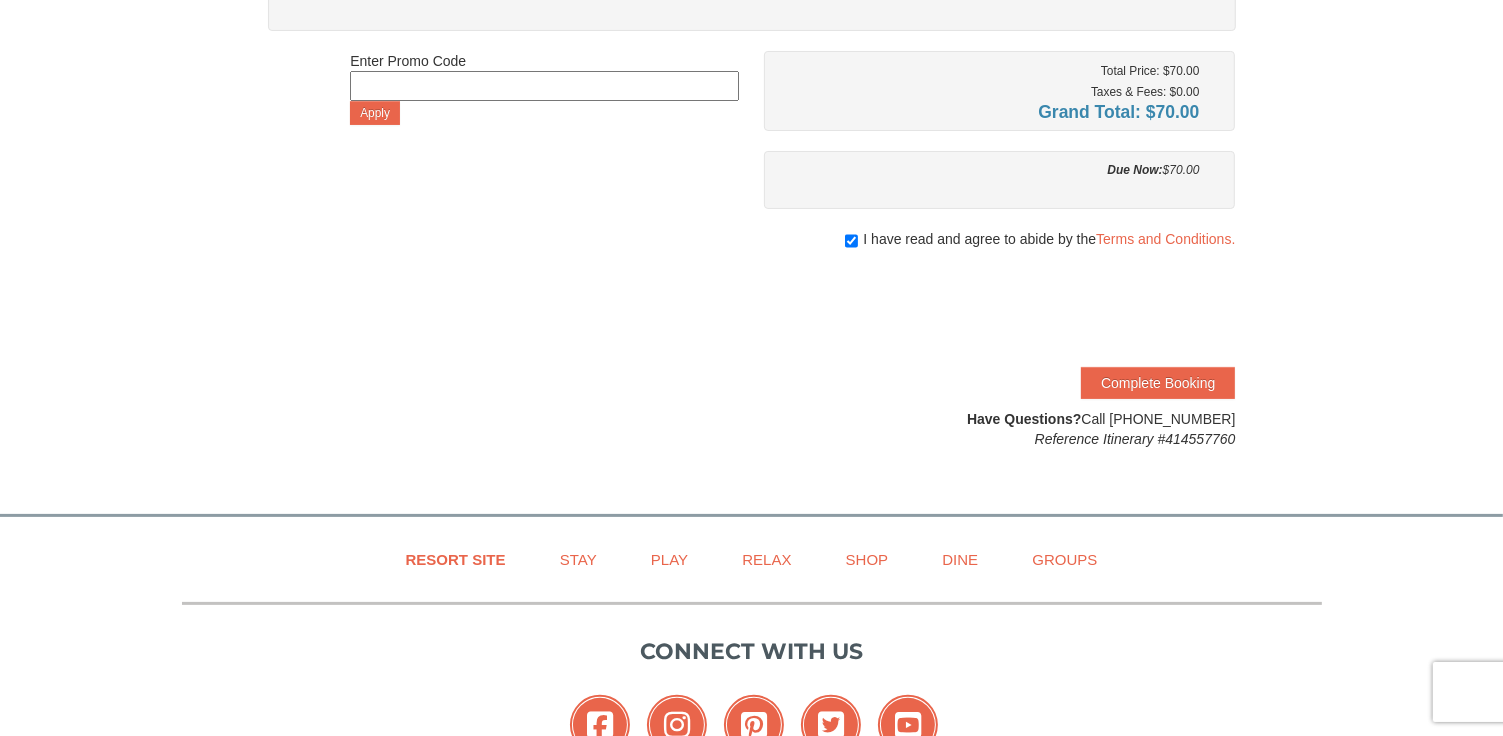 scroll, scrollTop: 271, scrollLeft: 0, axis: vertical 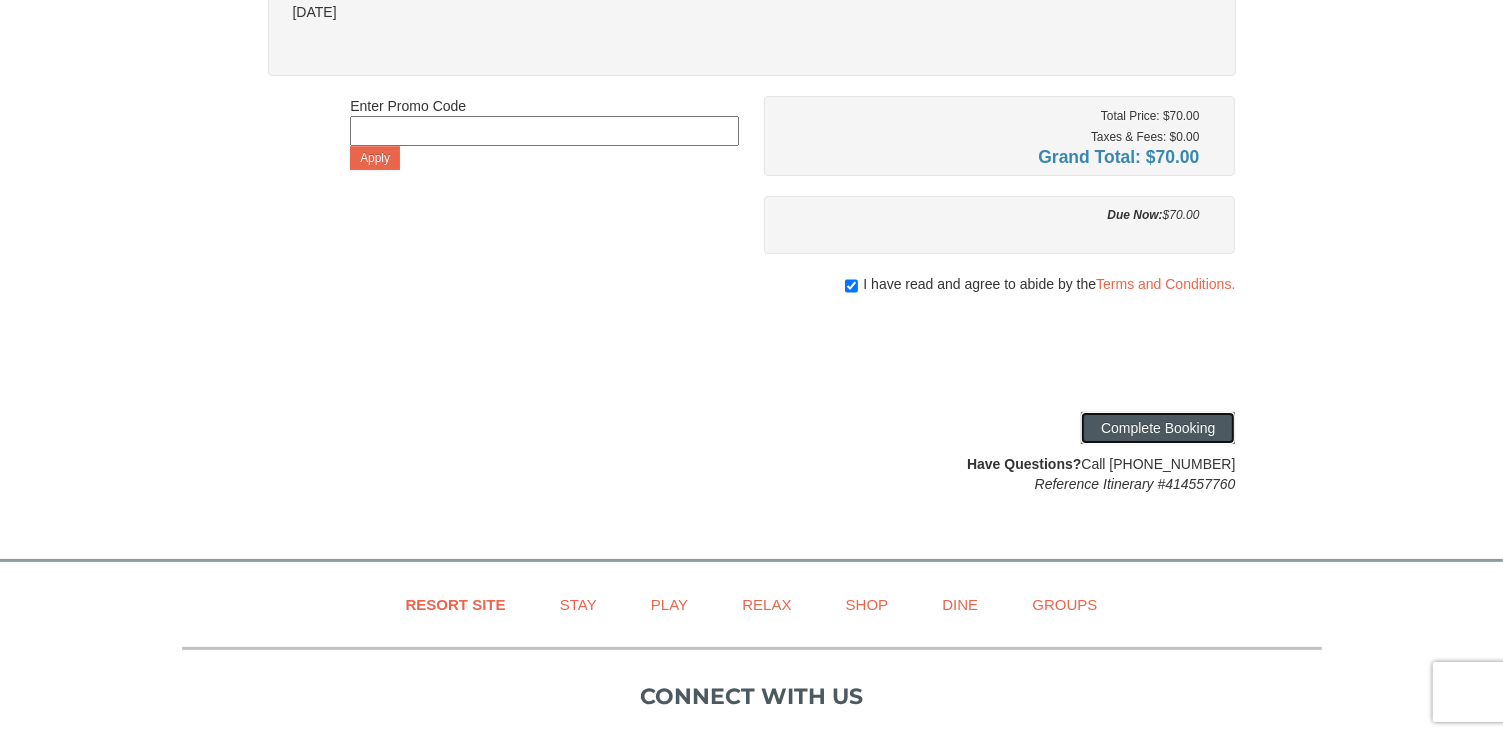 click on "Complete Booking" at bounding box center (1158, 428) 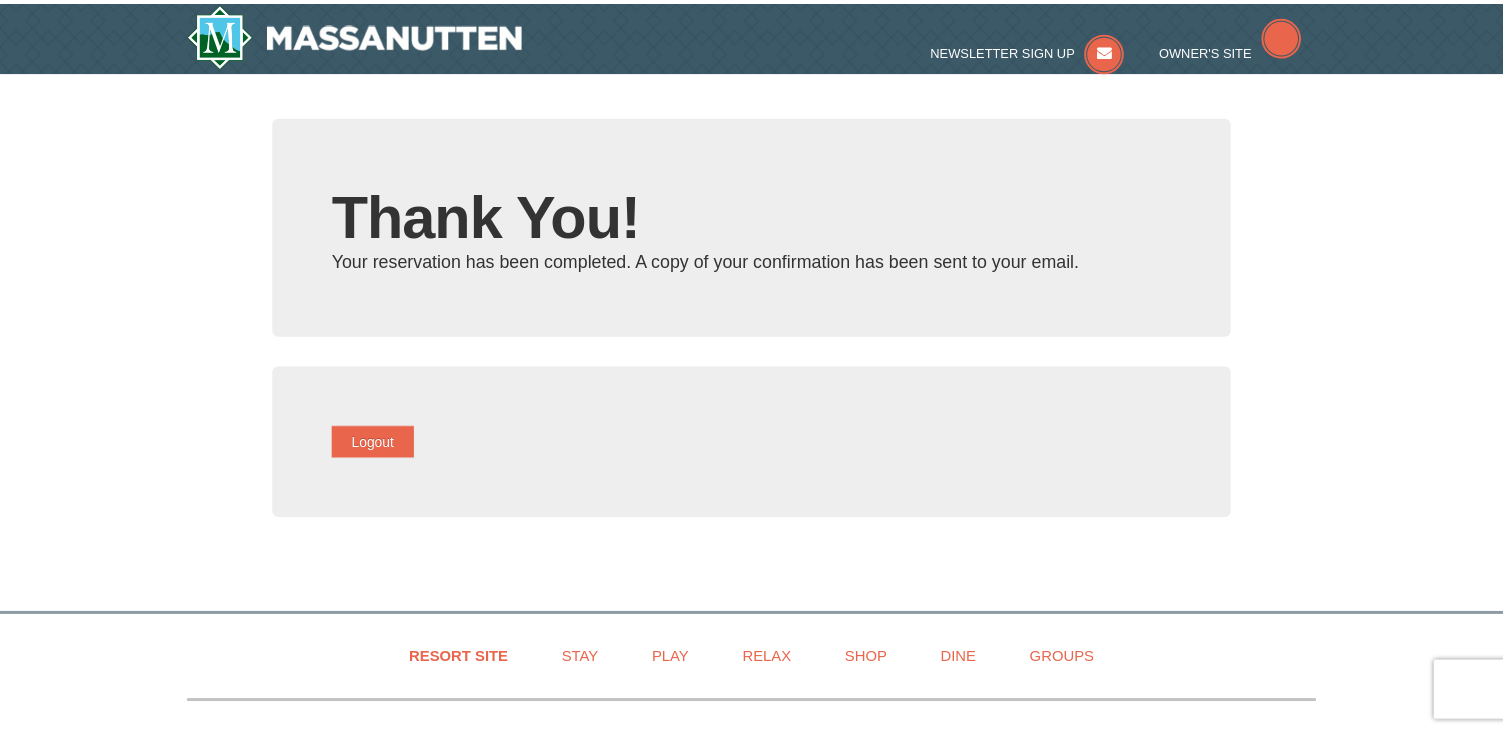 scroll, scrollTop: 0, scrollLeft: 0, axis: both 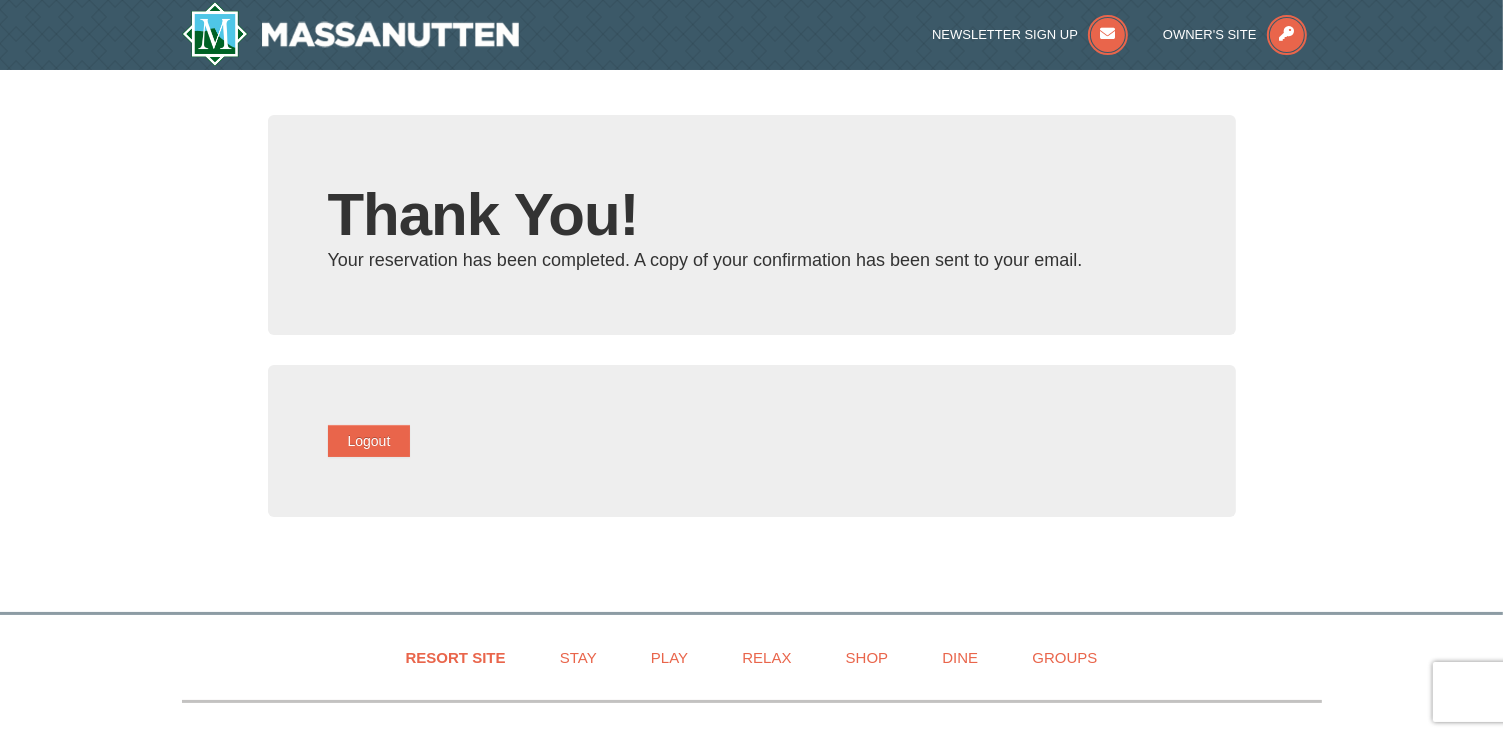 type on "[EMAIL_ADDRESS][DOMAIN_NAME]" 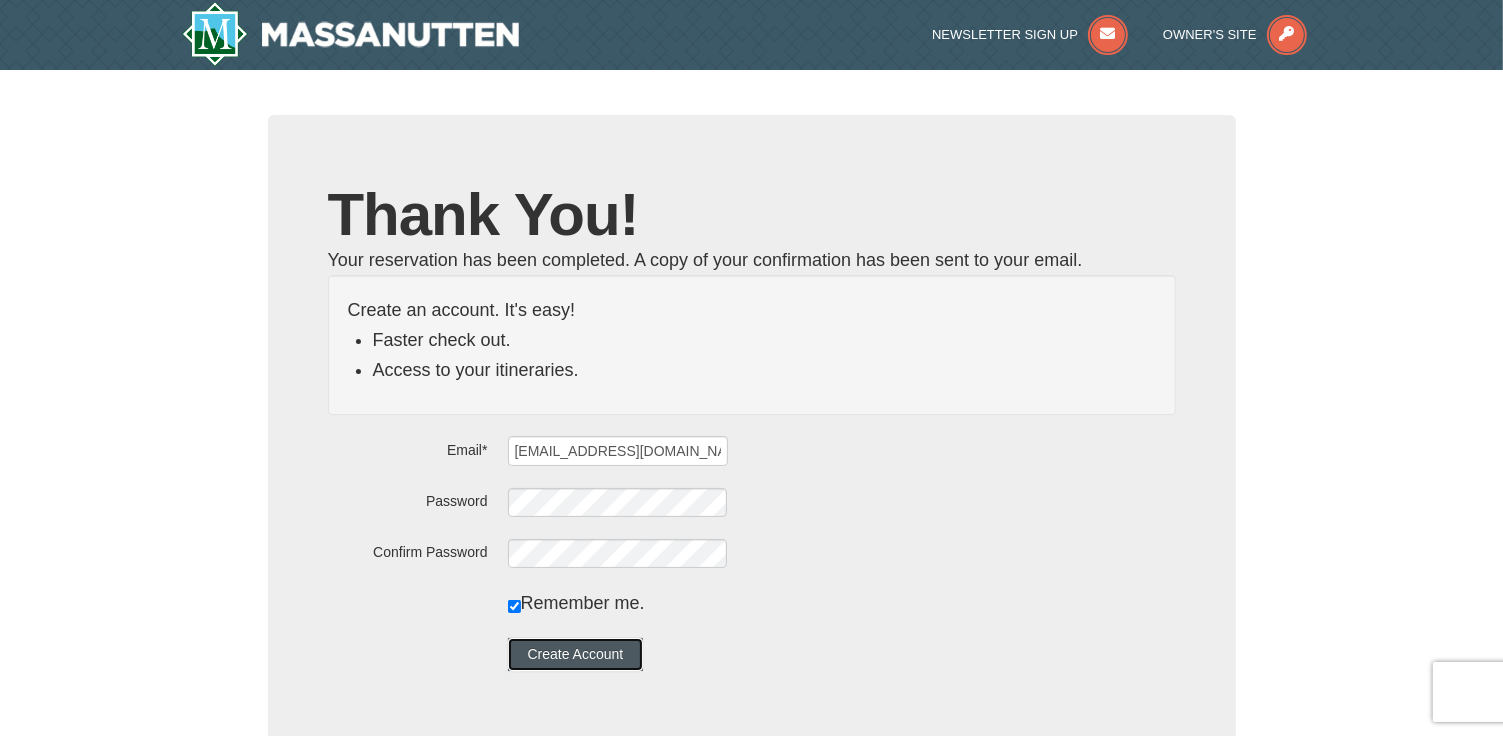 click on "Create Account" at bounding box center (576, 654) 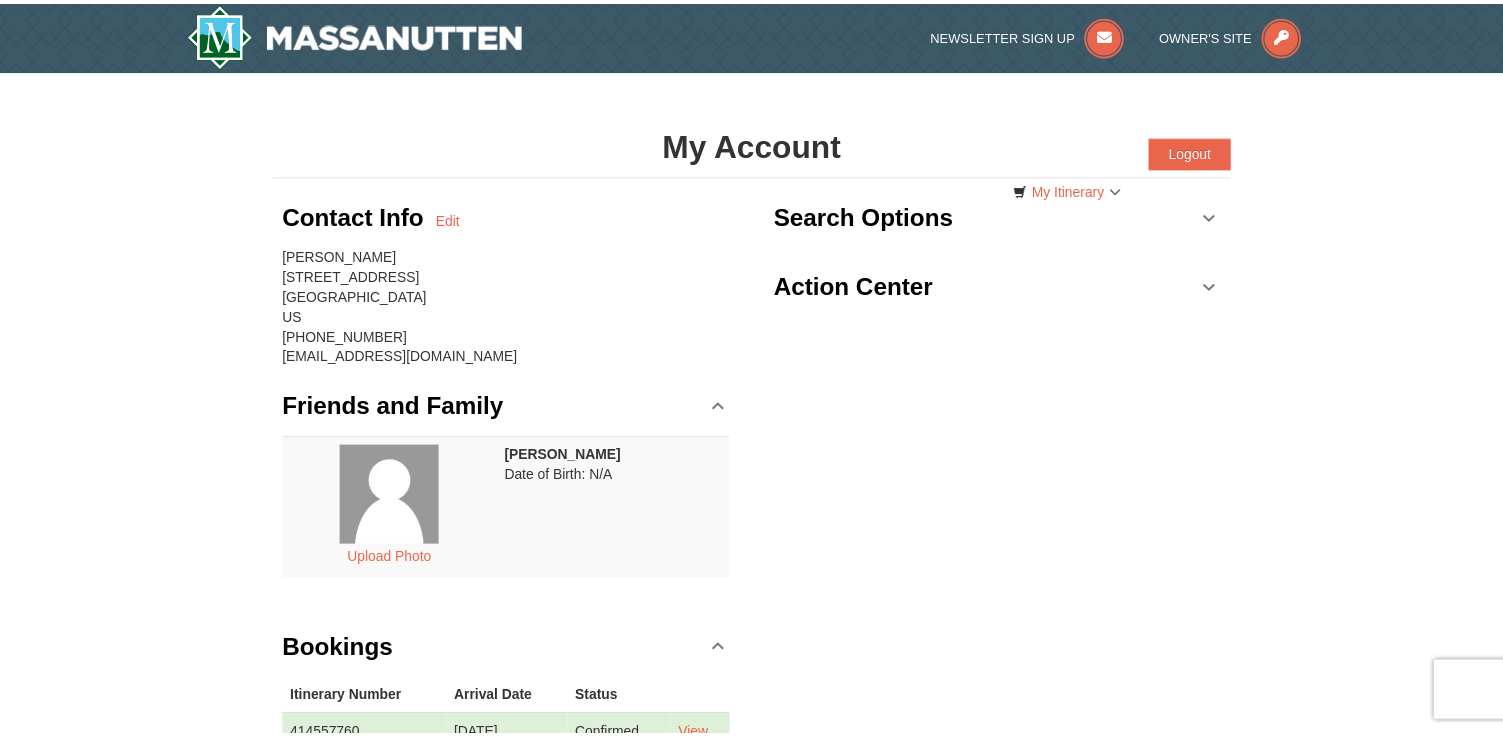 scroll, scrollTop: 0, scrollLeft: 0, axis: both 